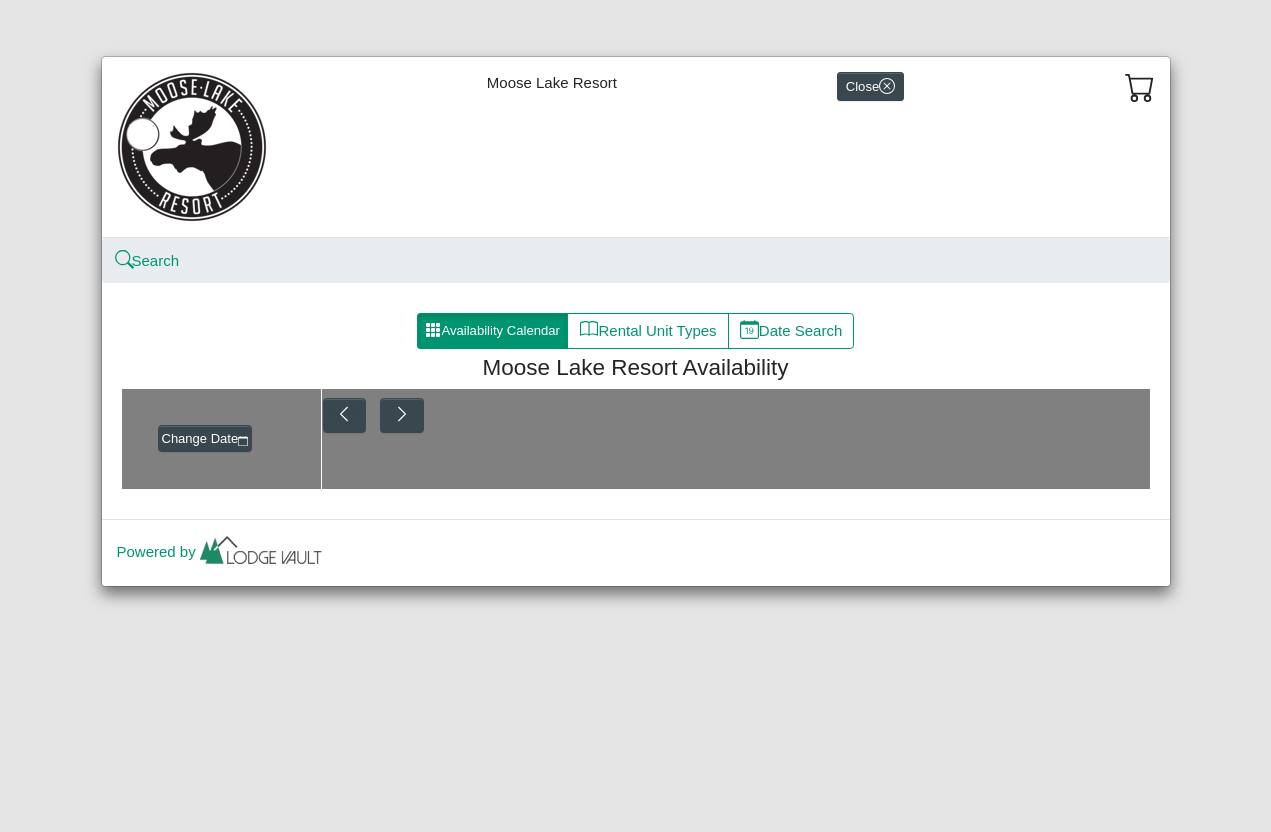 scroll, scrollTop: 0, scrollLeft: 0, axis: both 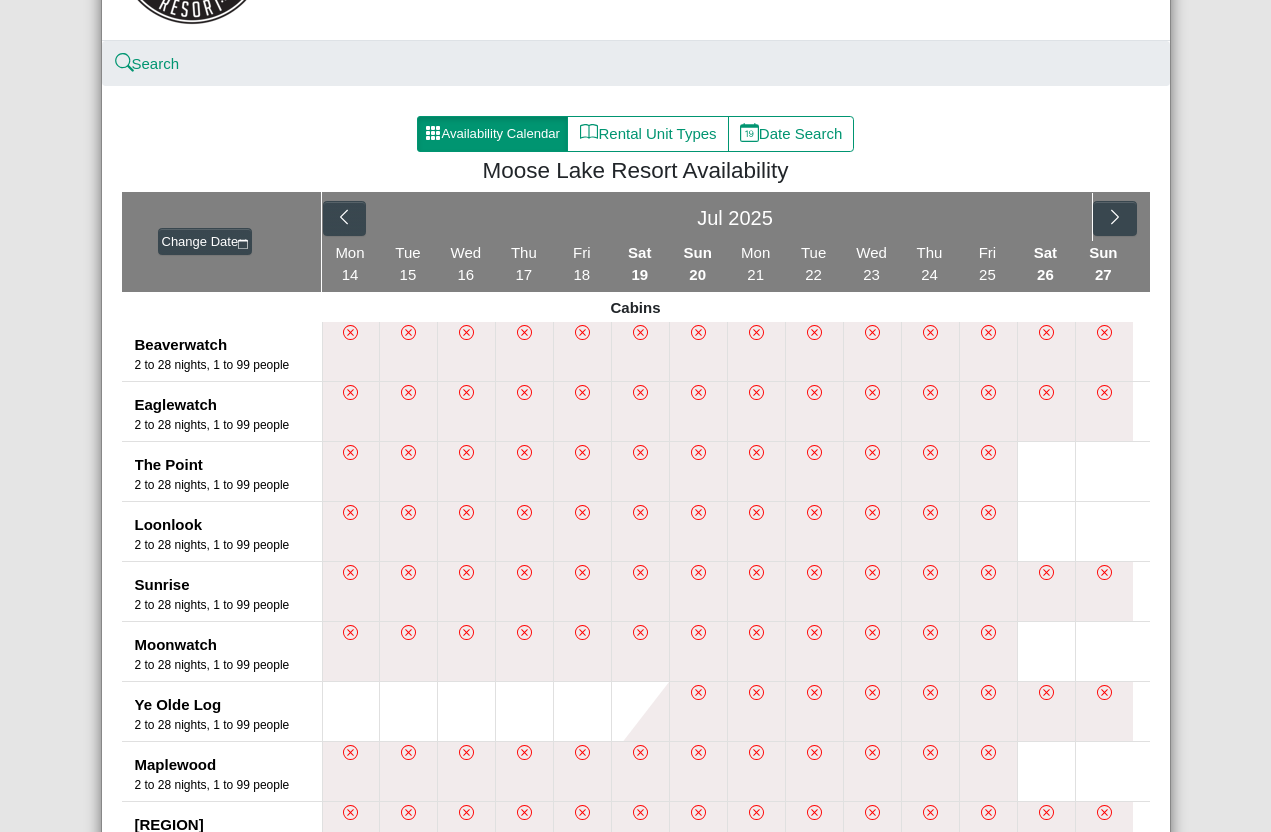 click 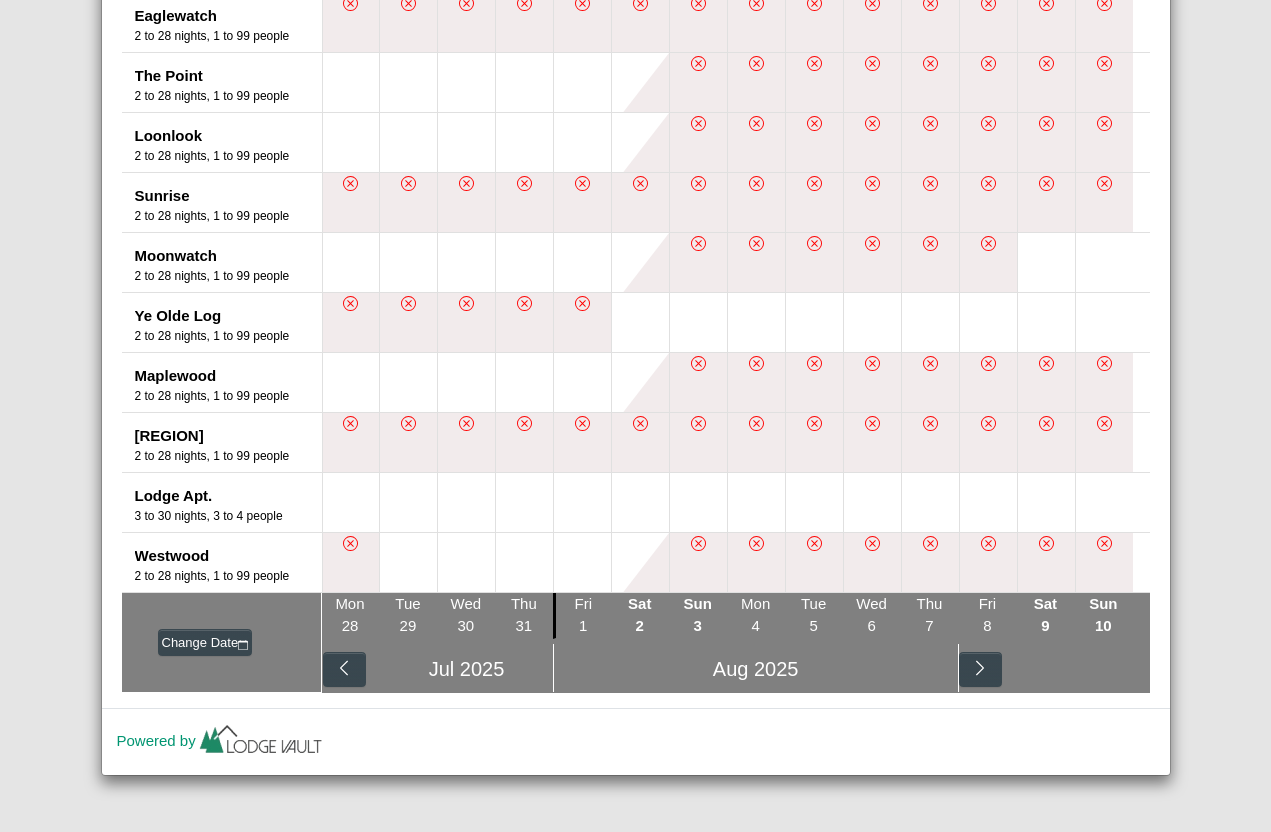 scroll, scrollTop: 557, scrollLeft: 0, axis: vertical 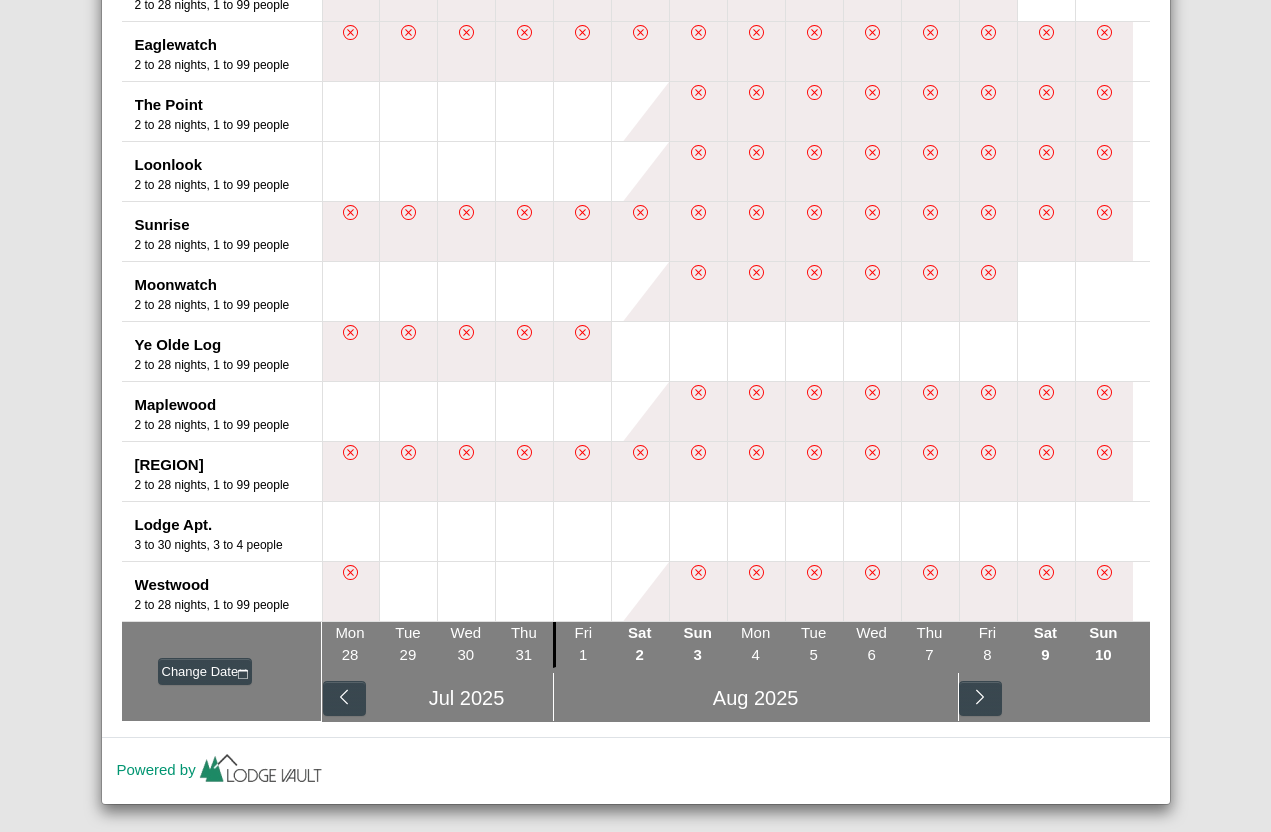 click on "3 to 30 nights, 3 to 4 people" at bounding box center (228, 545) 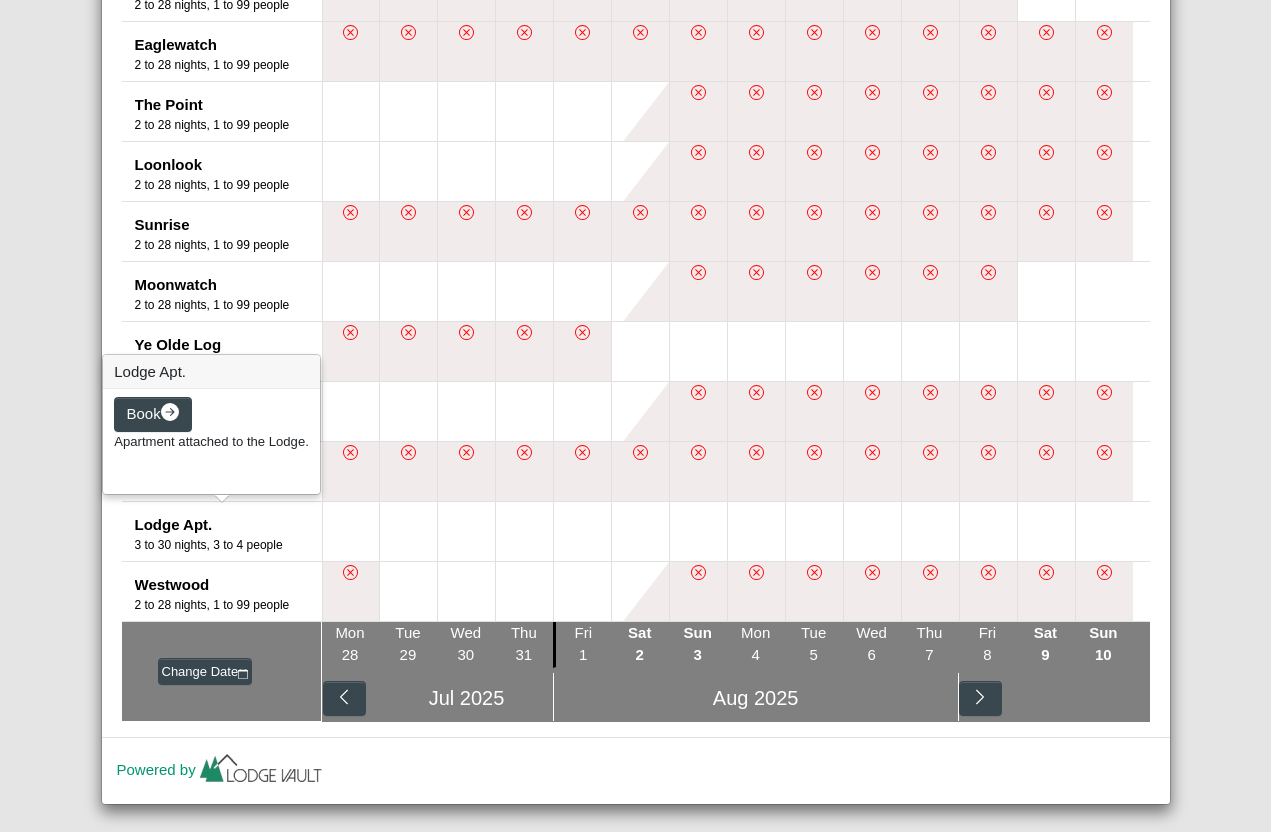 click on "3 to 30 nights, 3 to 4 people" at bounding box center [228, 545] 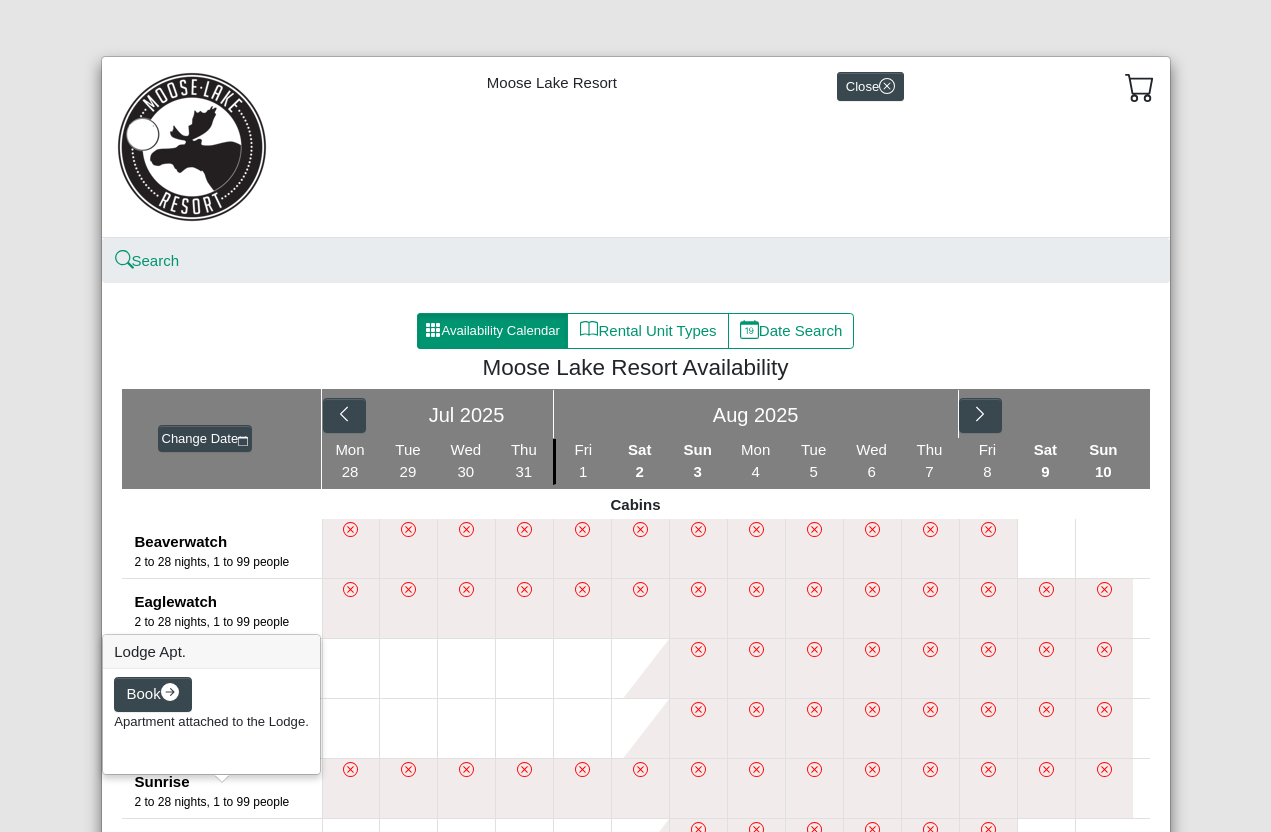 scroll, scrollTop: 0, scrollLeft: 0, axis: both 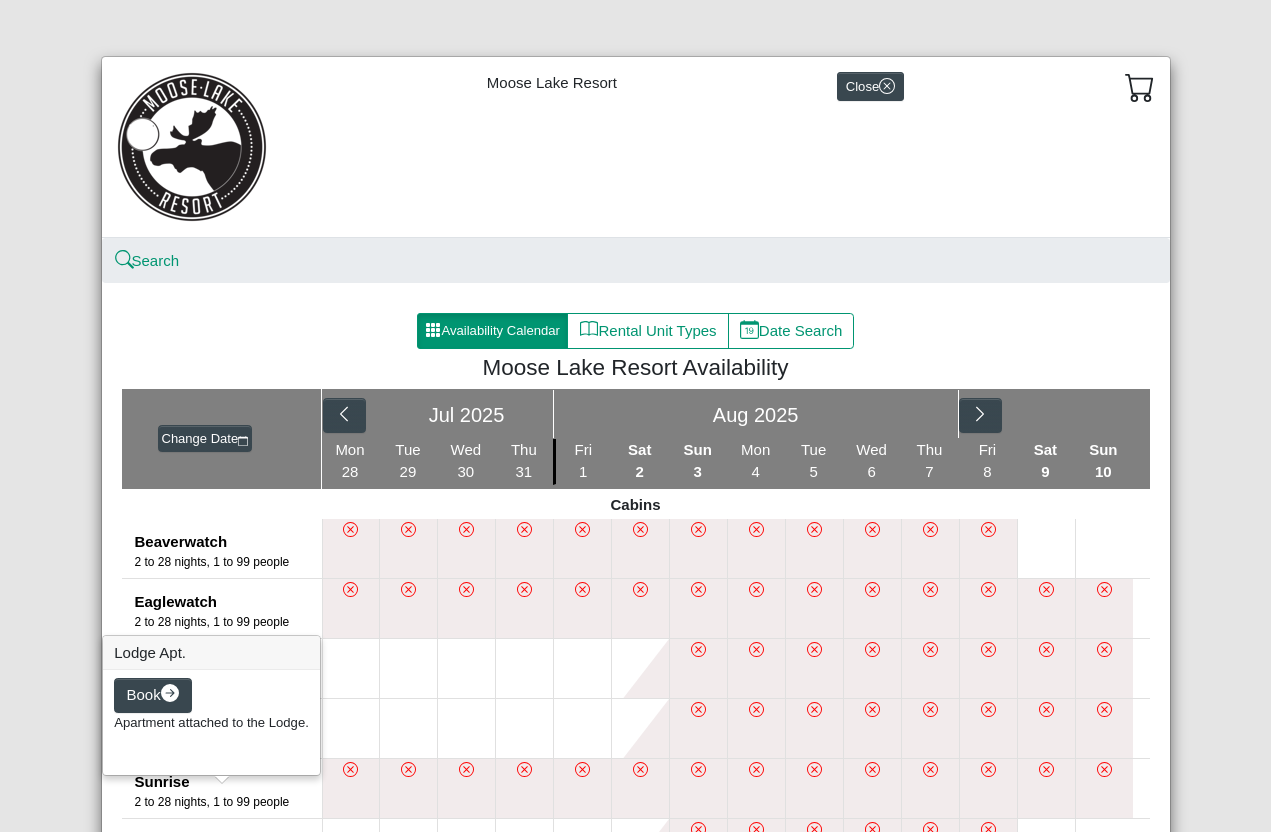 click 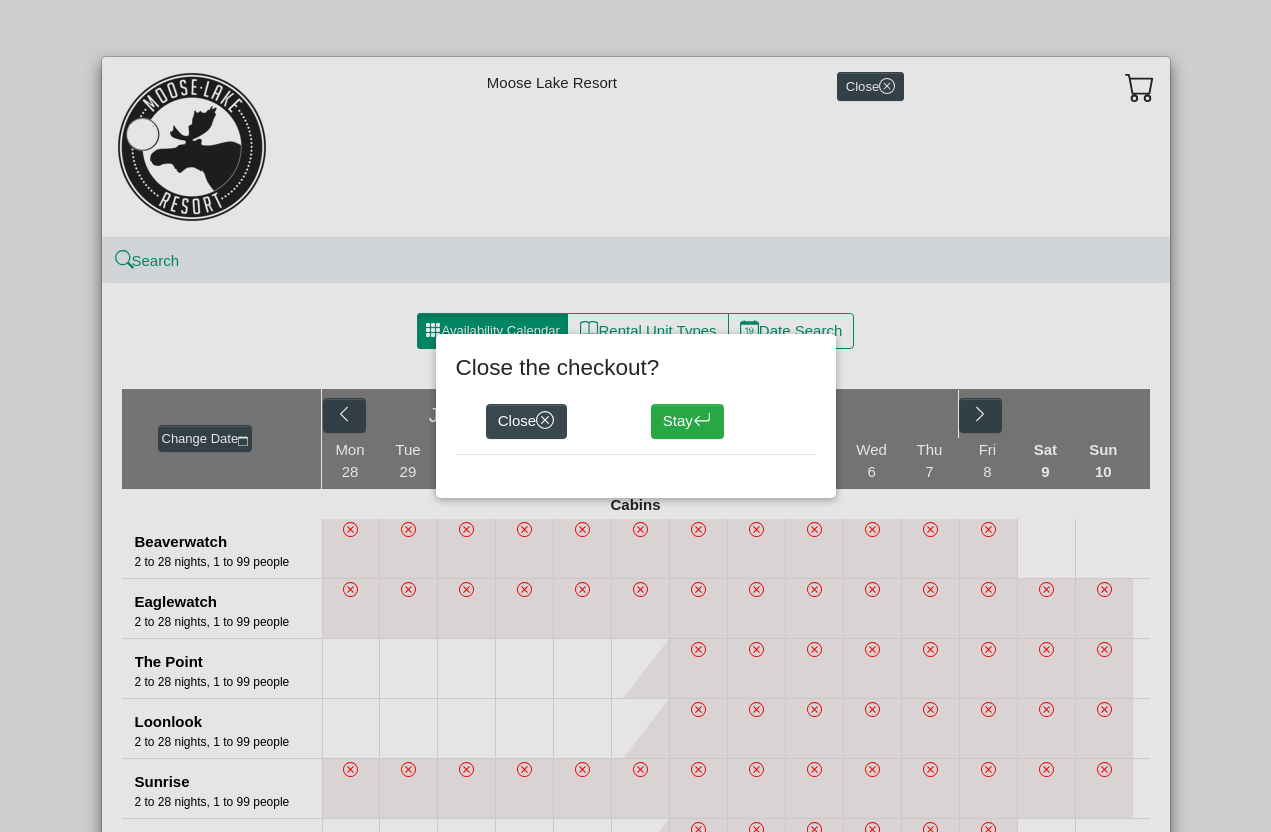 click on "Close" at bounding box center [527, 422] 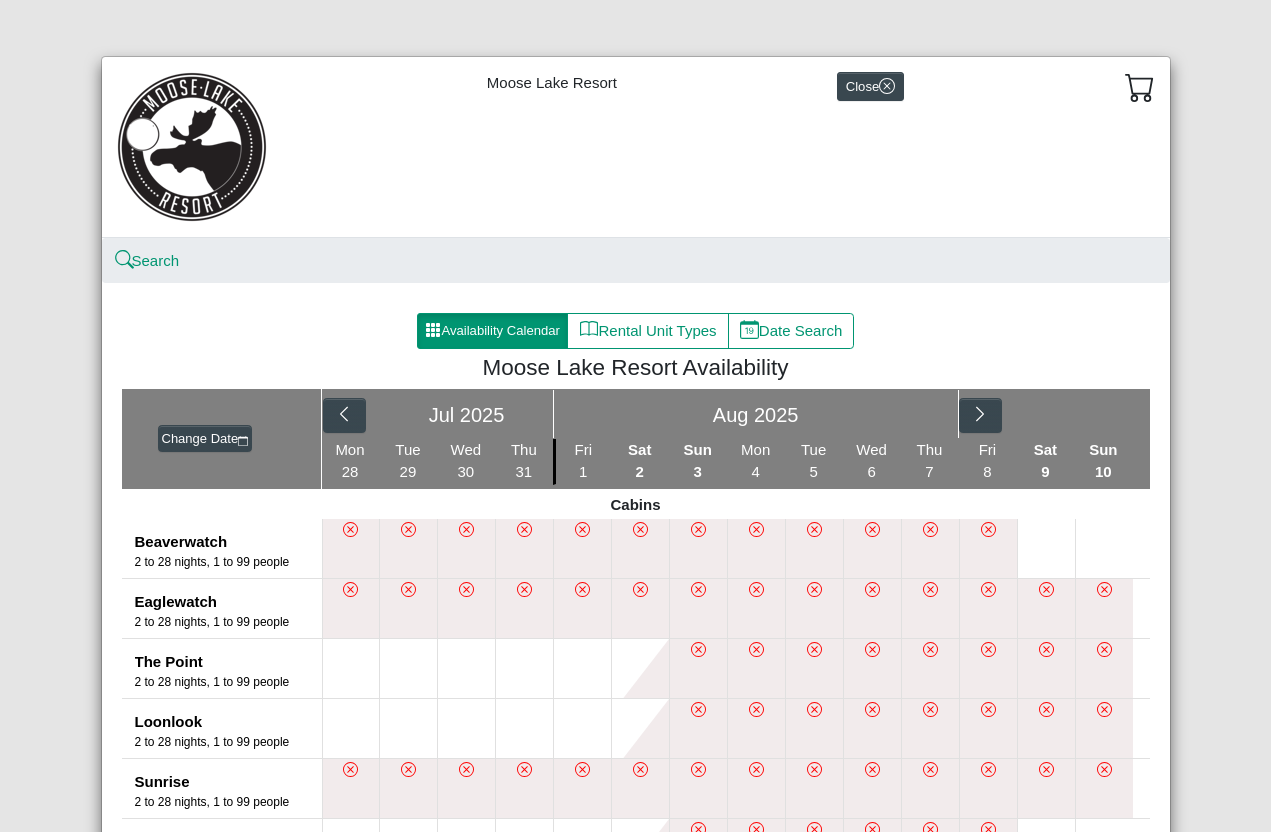 click at bounding box center (192, 147) 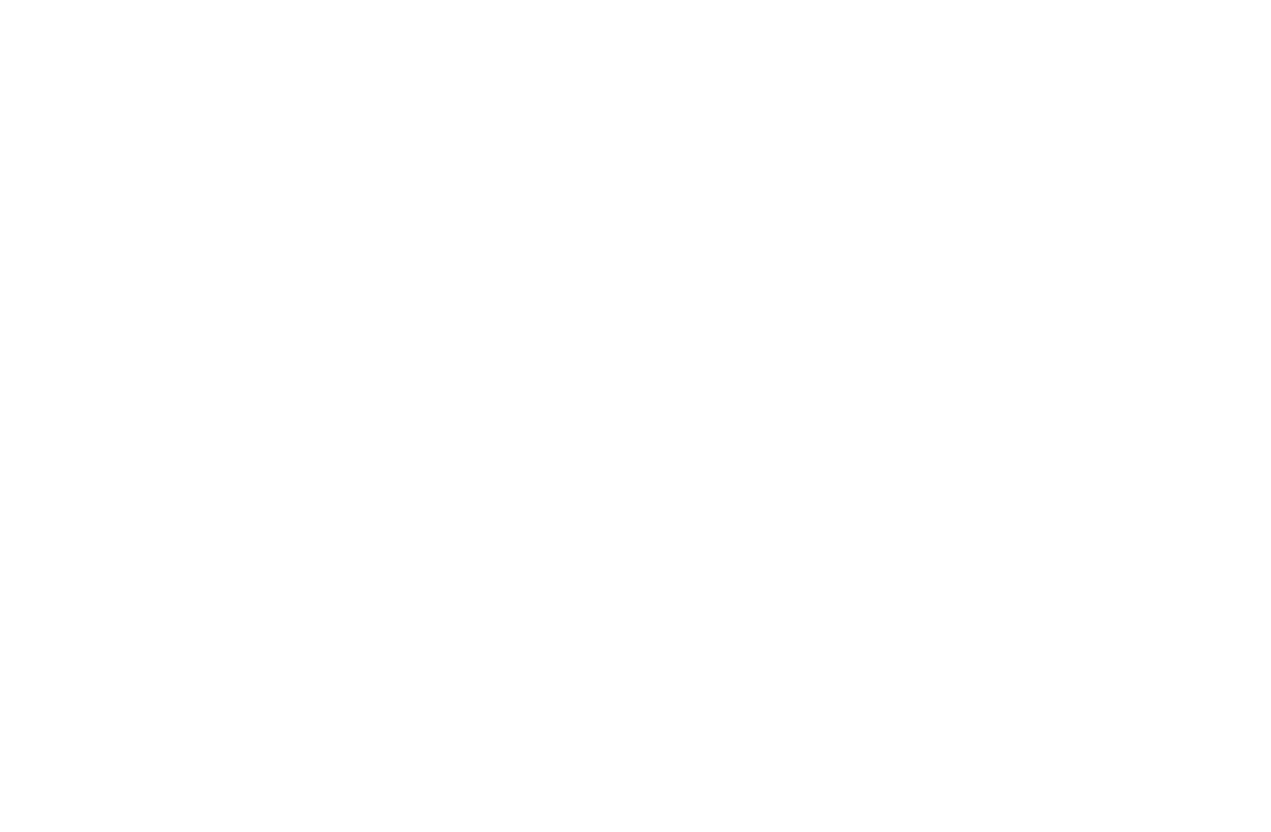 scroll, scrollTop: 0, scrollLeft: 0, axis: both 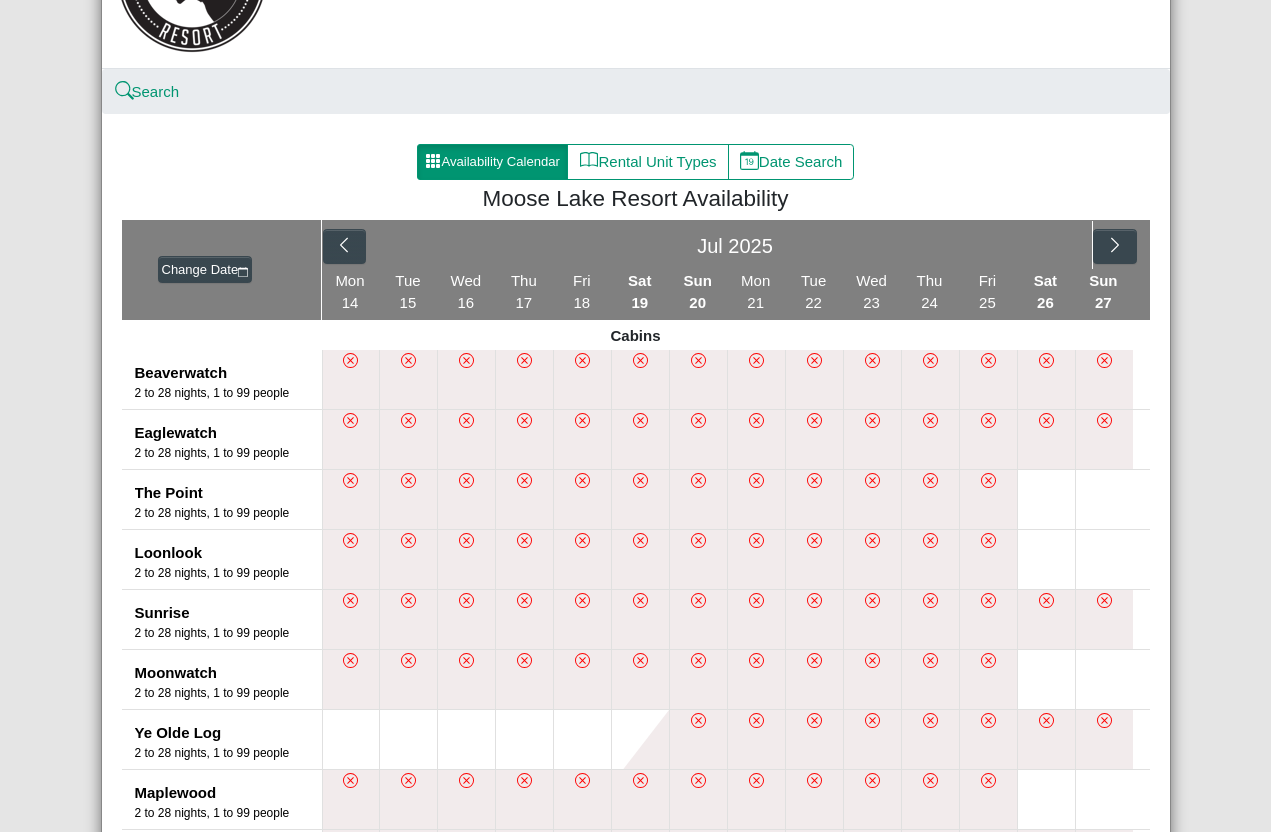click at bounding box center (1114, 247) 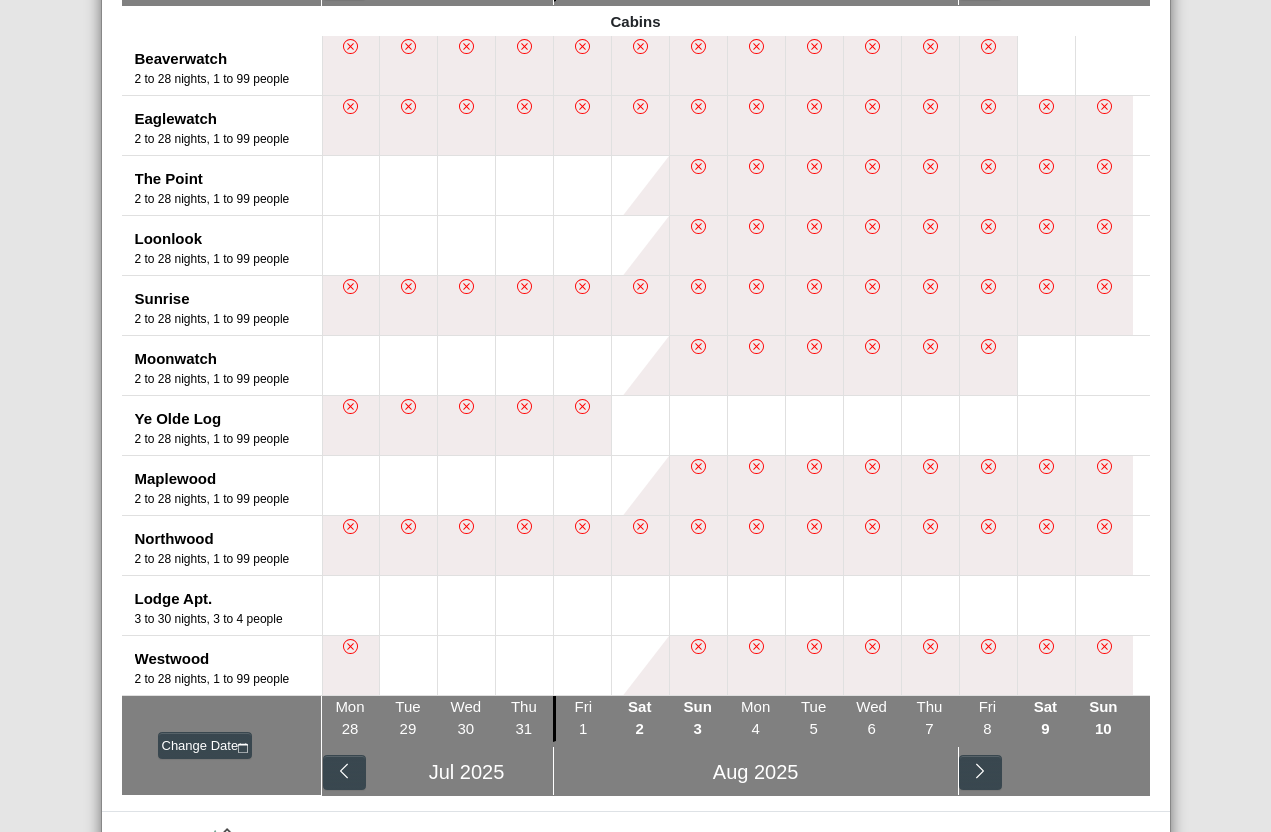 scroll, scrollTop: 465, scrollLeft: 0, axis: vertical 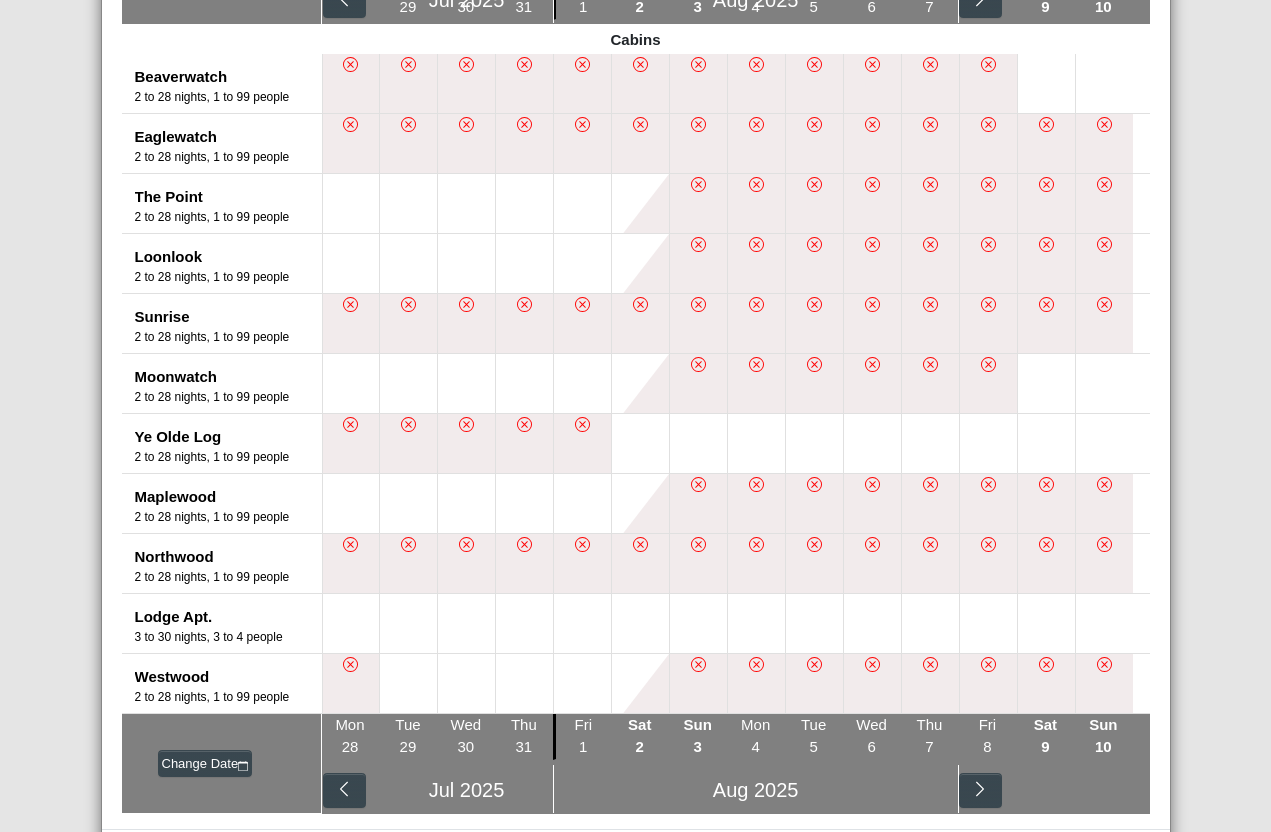 click at bounding box center [1046, 383] 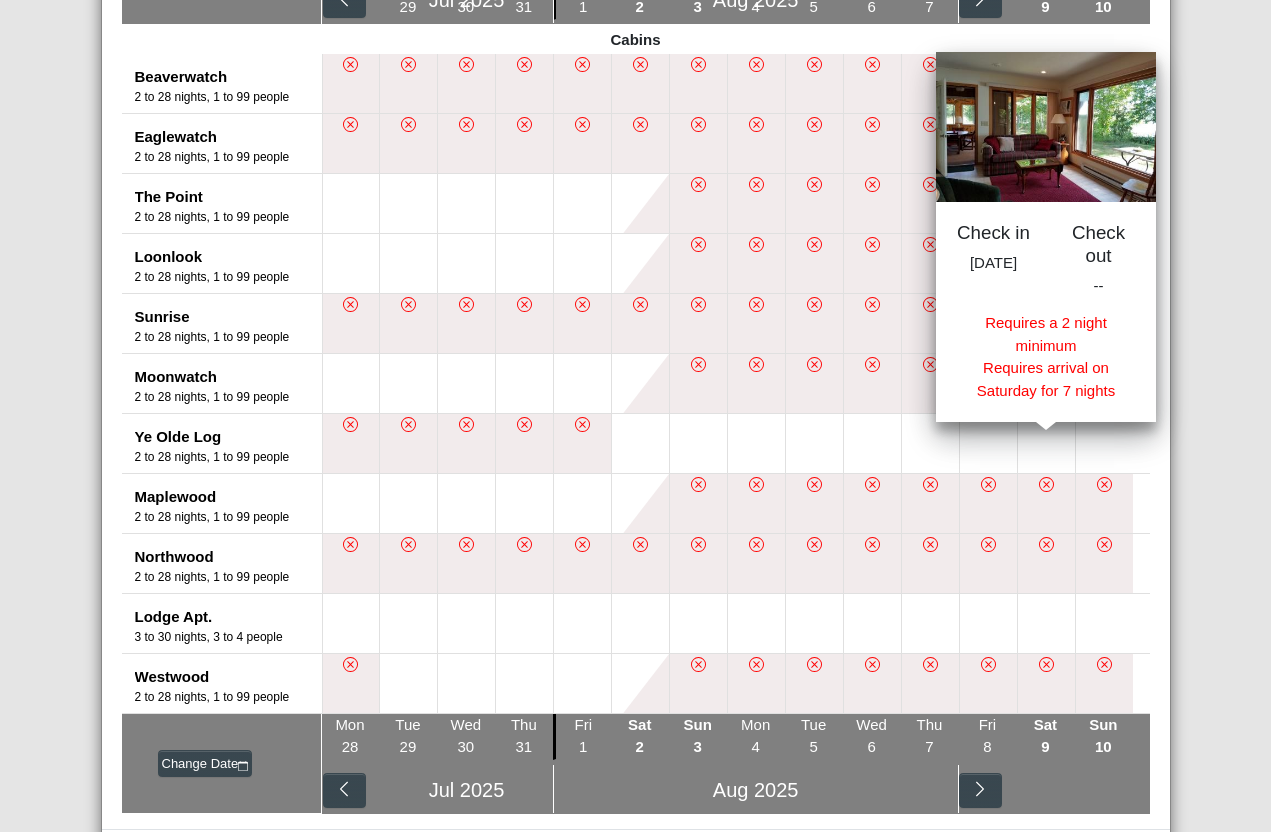 click on "Moose Lake Resort   Close   Search   Availability Calendar   Rental Unit Types   Date Search  Moose Lake Resort Availability Change Date   Jul 2025   Aug 2025   Mon  28  Tue  29  Wed  30  Thu  31  Fri  1  Sat  2  Sun  3  Mon  4  Tue  5  Wed  6  Thu  7  Fri  8  Sat  9  Sun  10 Cabins Beaverwatch  2 to 28 nights, 1 to 99 people  Eaglewatch  2 to 28 nights, 1 to 99 people  The Point  2 to 28 nights, 1 to 99 people  Loonlook   2 to 28 nights, 1 to 99 people  Sunrise   2 to 28 nights, 1 to 99 people  Moonwatch  2 to 28 nights, 1 to 99 people  Ye Olde Log  2 to 28 nights, 1 to 99 people  Maplewood  2 to 28 nights, 1 to 99 people  Northwood  2 to 28 nights, 1 to 99 people  Lodge Apt.  3 to 30 nights, 3 to 4 people  Westwood  2 to 28 nights, 1 to 99 people  Change Date   Mon  28  Tue  29  Wed  30  Thu  31  Fri  1  Sat  2  Sun  3  Mon  4  Tue  5  Wed  6  Thu  7  Fri  8  Sat  9  Sun  10  Jul 2025   Aug 2025  Check in  Sat Aug 9, 2025  Check out -- Requires a 2 night minimum Requires arrival on Saturday for  7 nights" at bounding box center (635, 416) 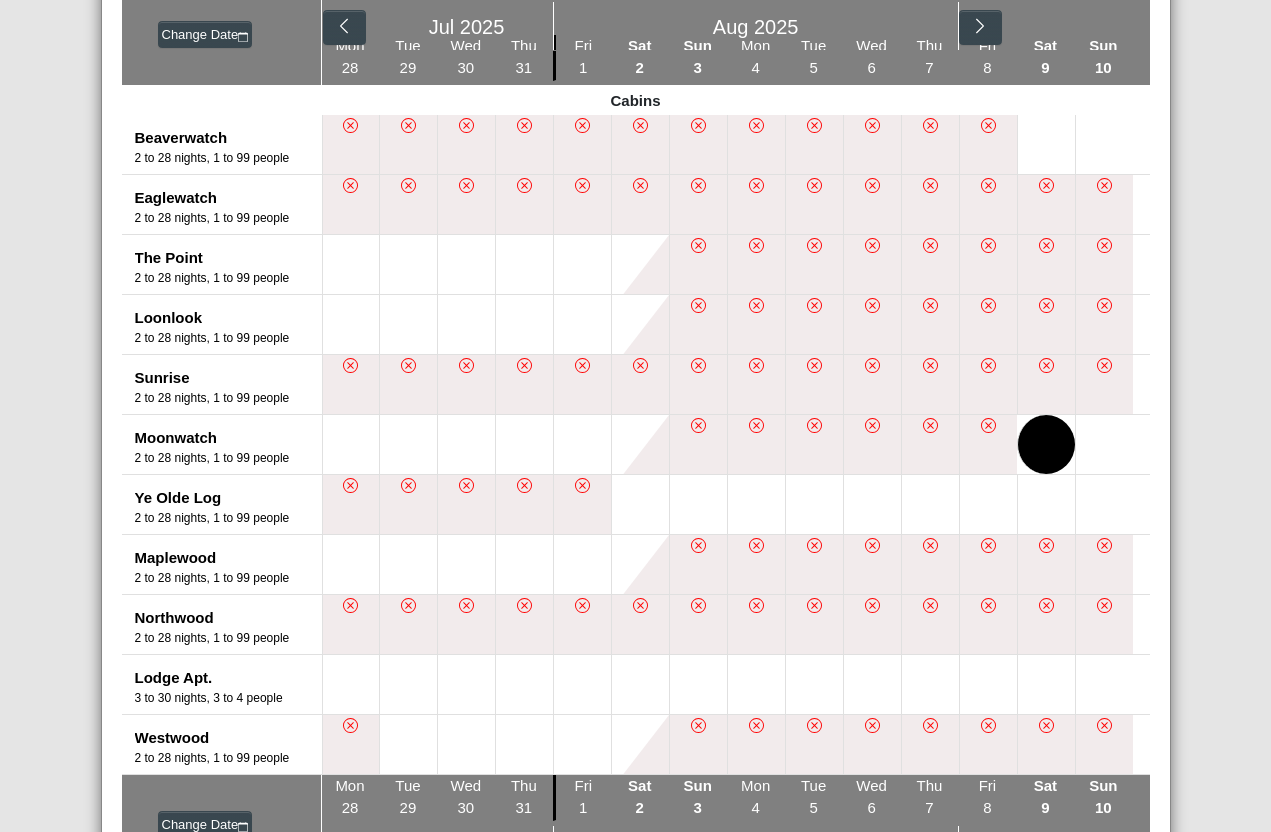 scroll, scrollTop: 403, scrollLeft: 0, axis: vertical 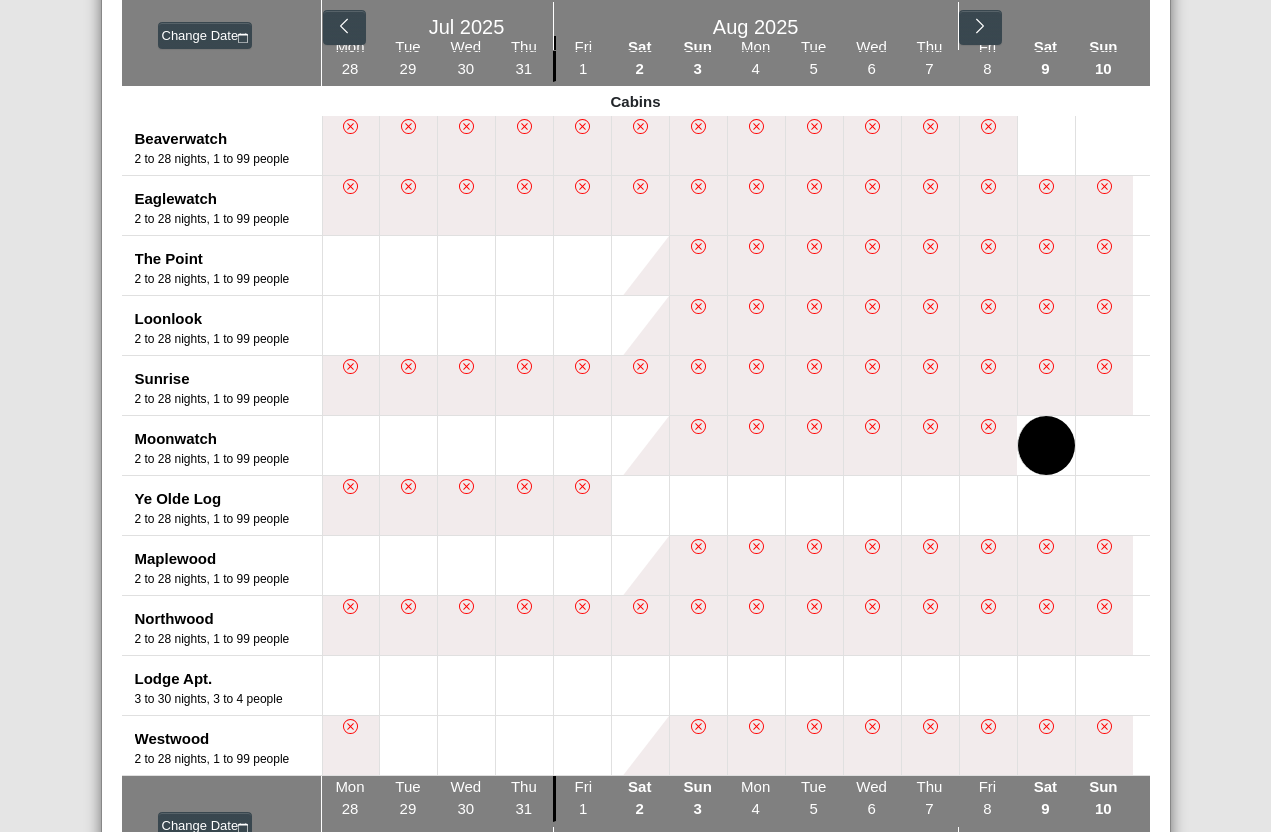 click 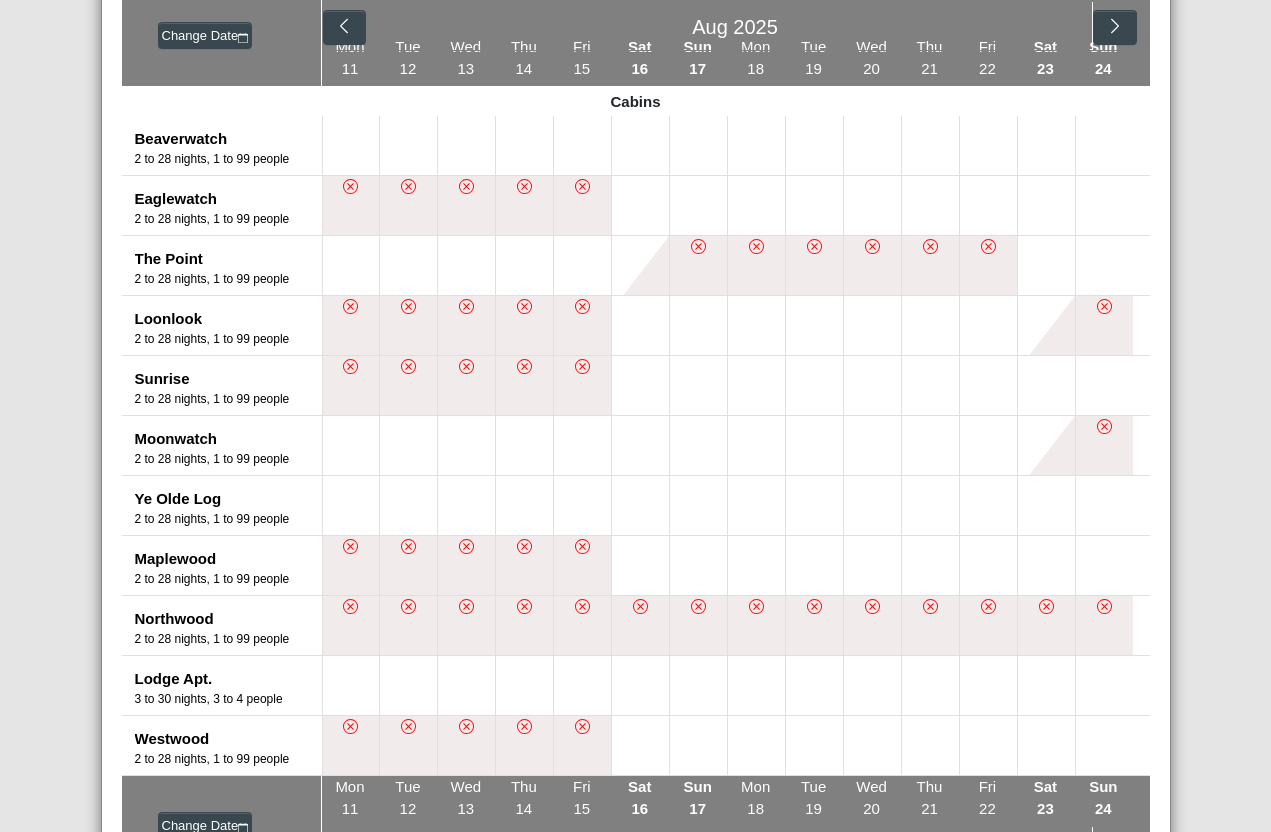 click at bounding box center (351, 445) 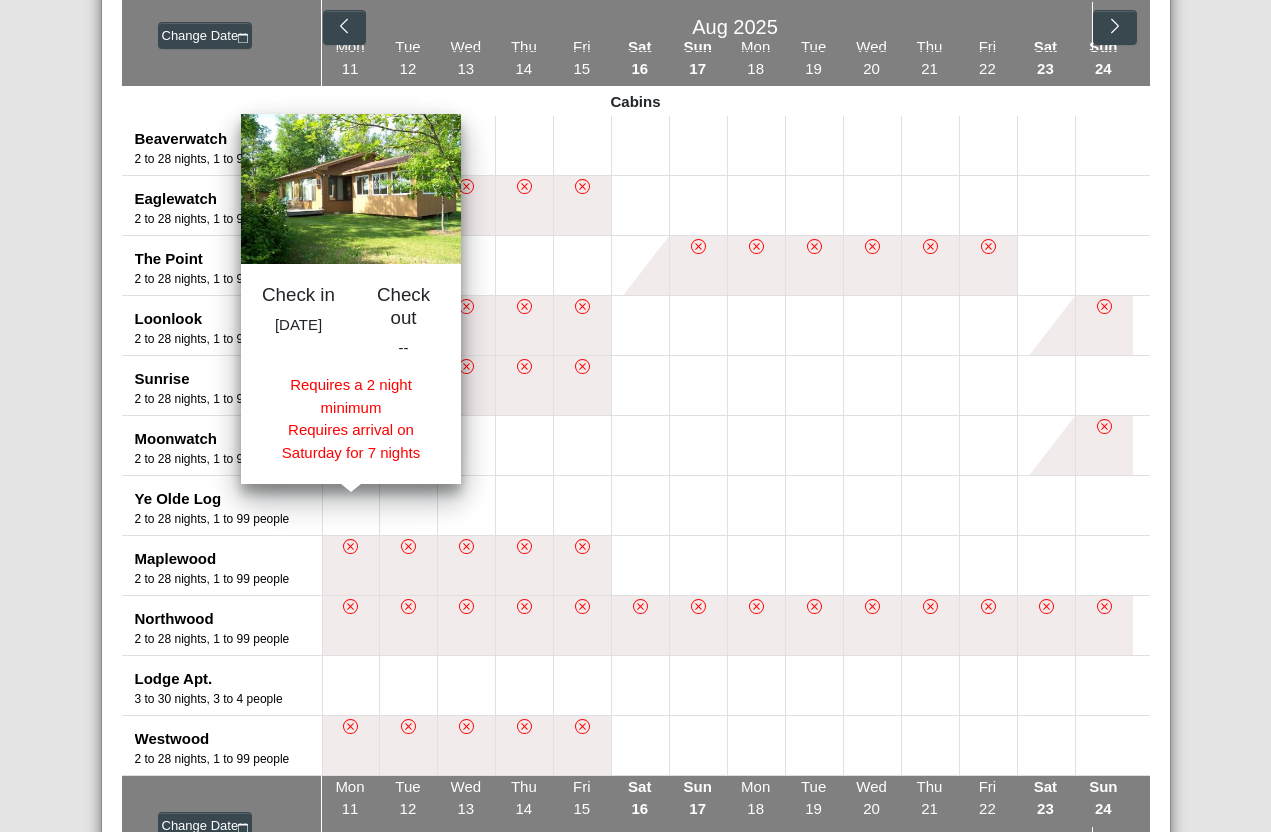 click at bounding box center [466, 445] 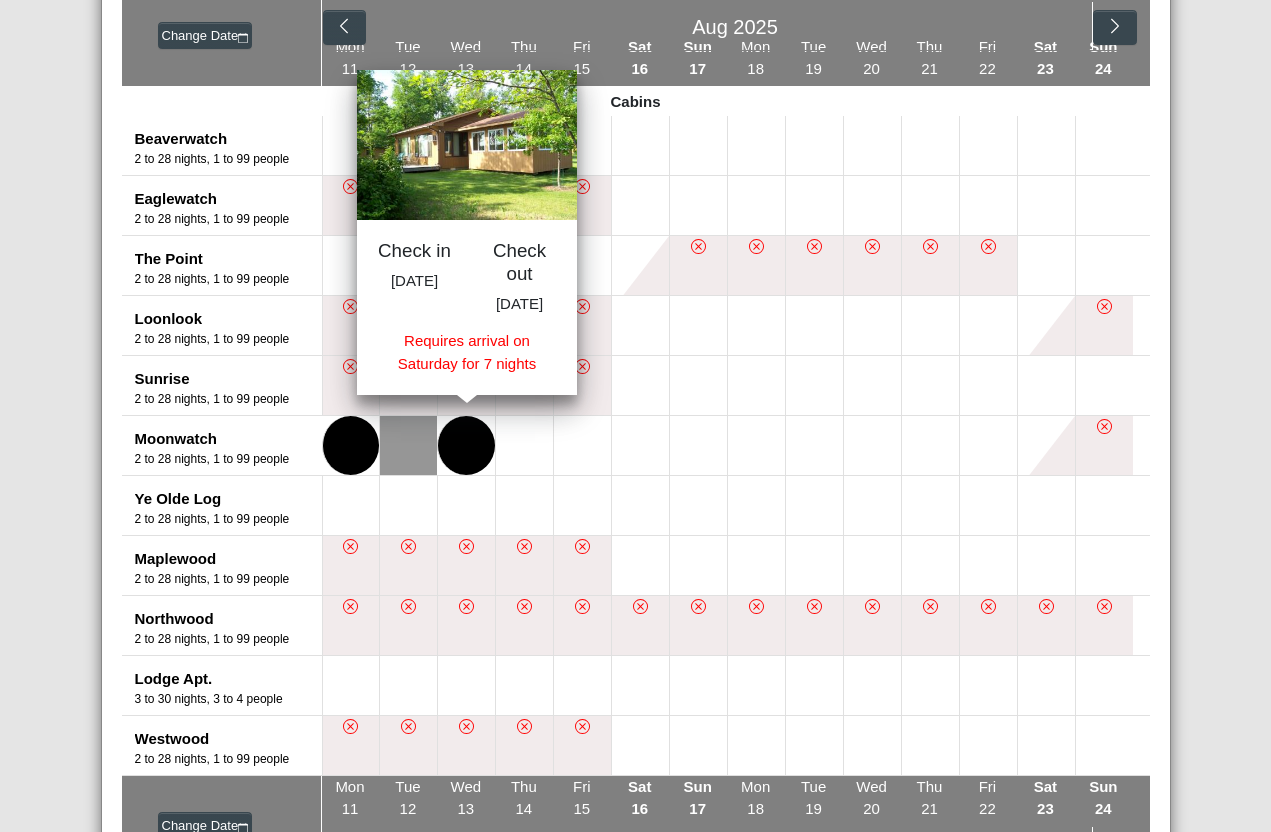 click at bounding box center [524, 445] 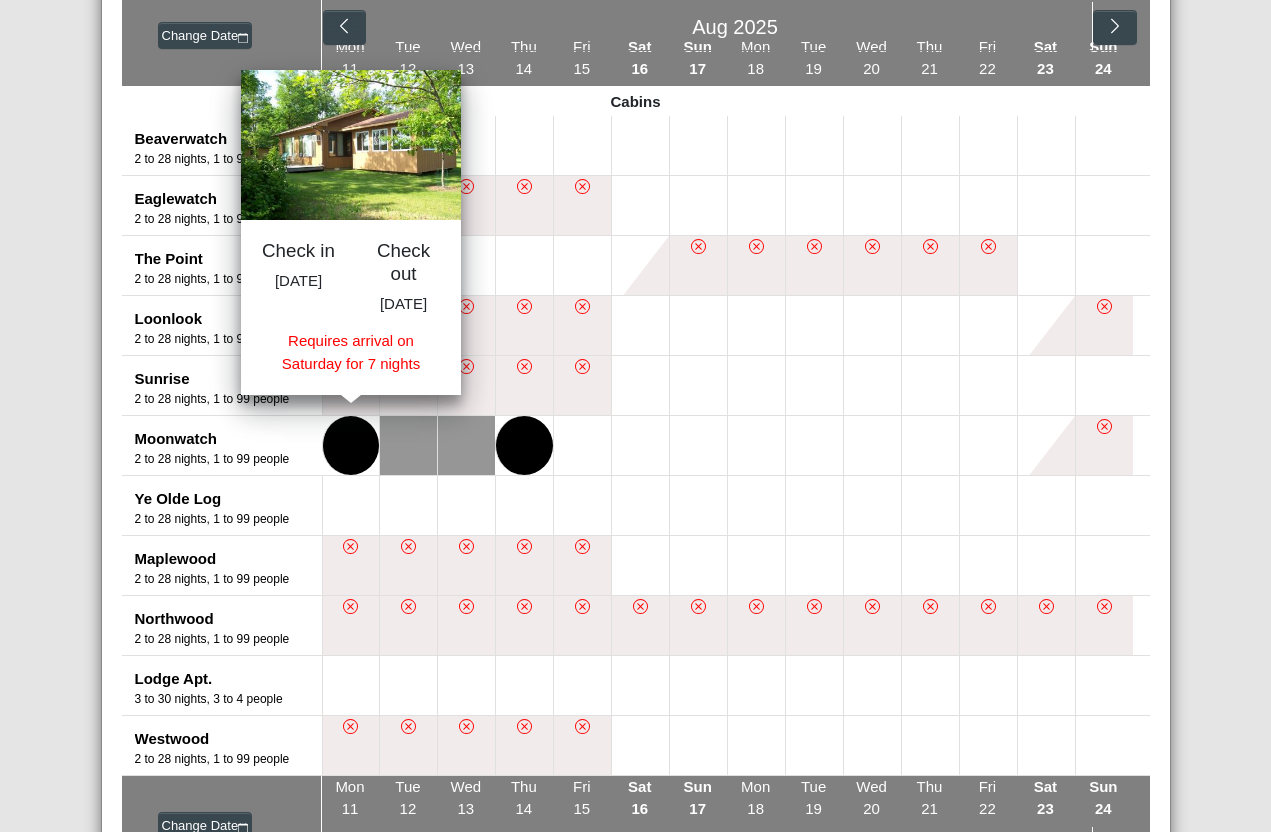 click at bounding box center (351, 445) 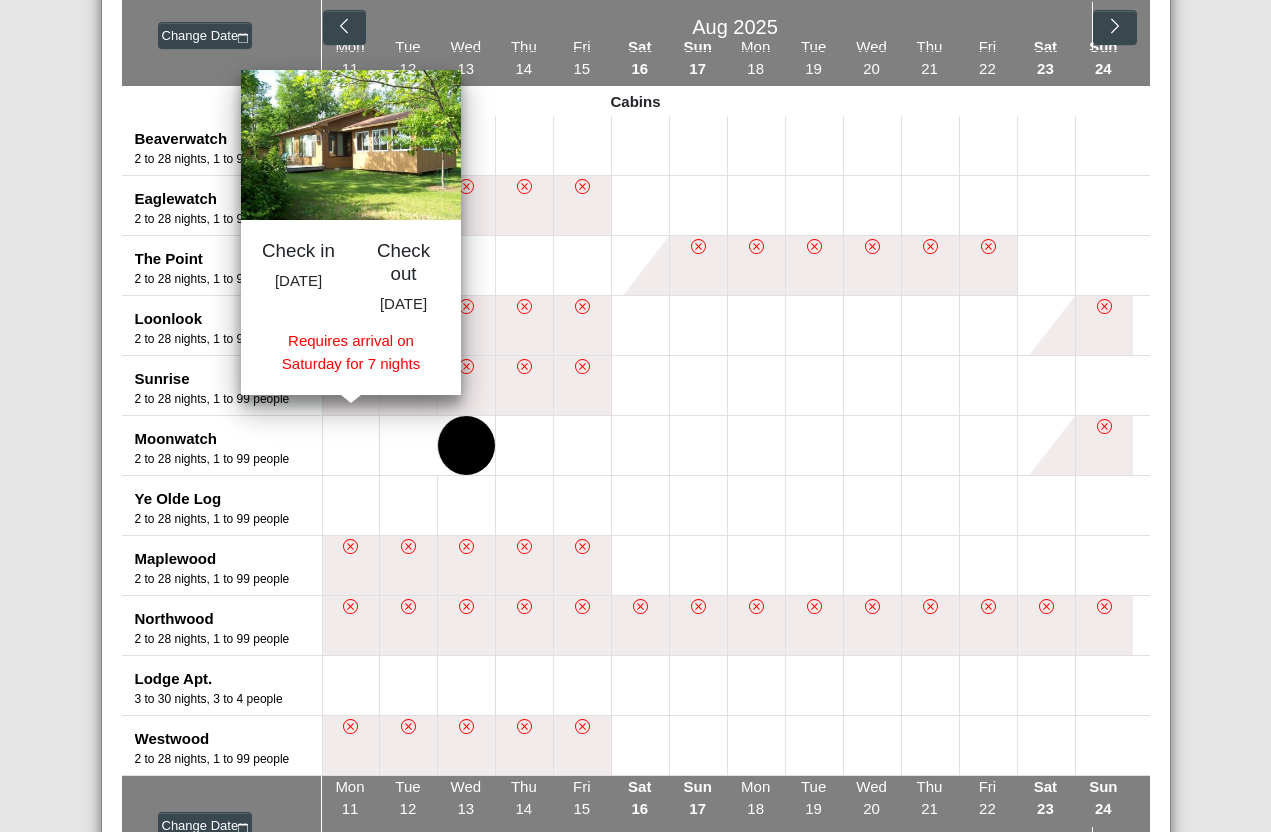 click at bounding box center [408, 385] 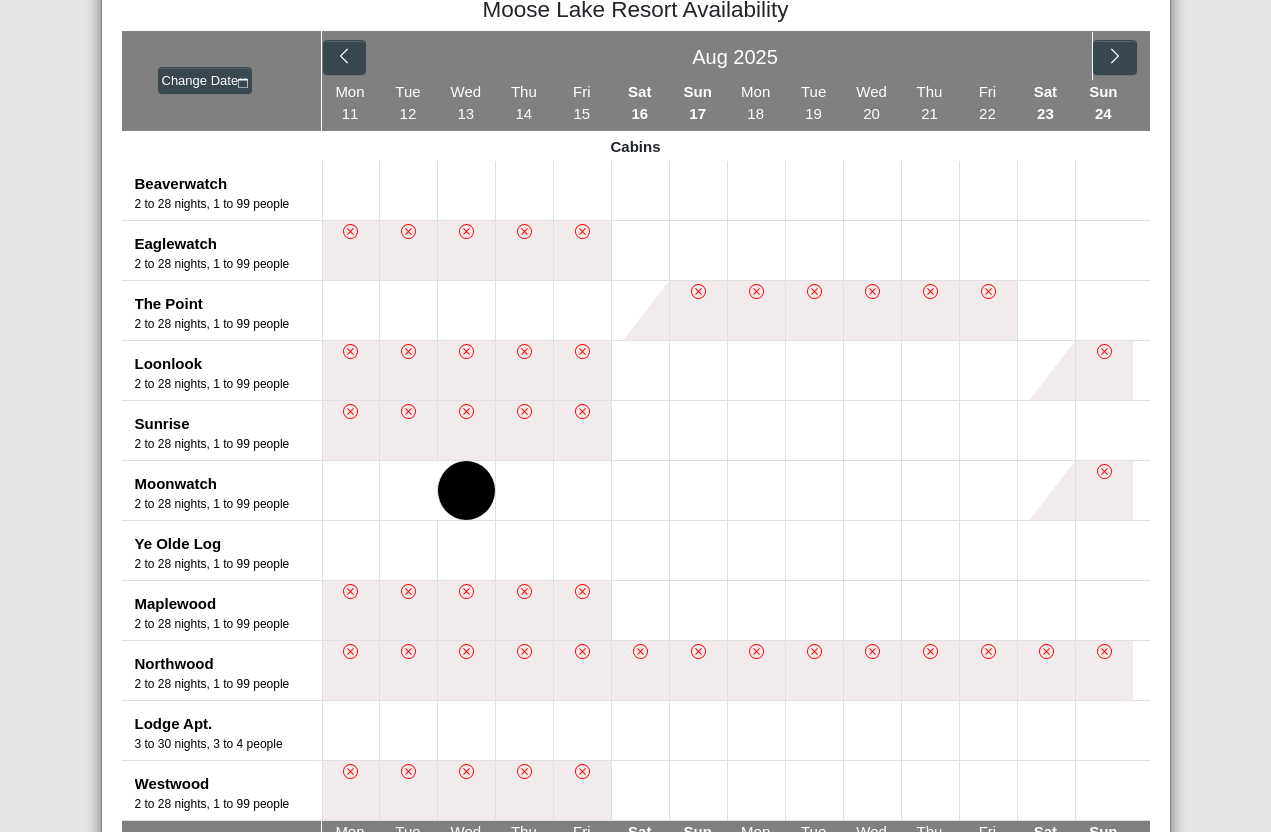 scroll, scrollTop: 359, scrollLeft: 0, axis: vertical 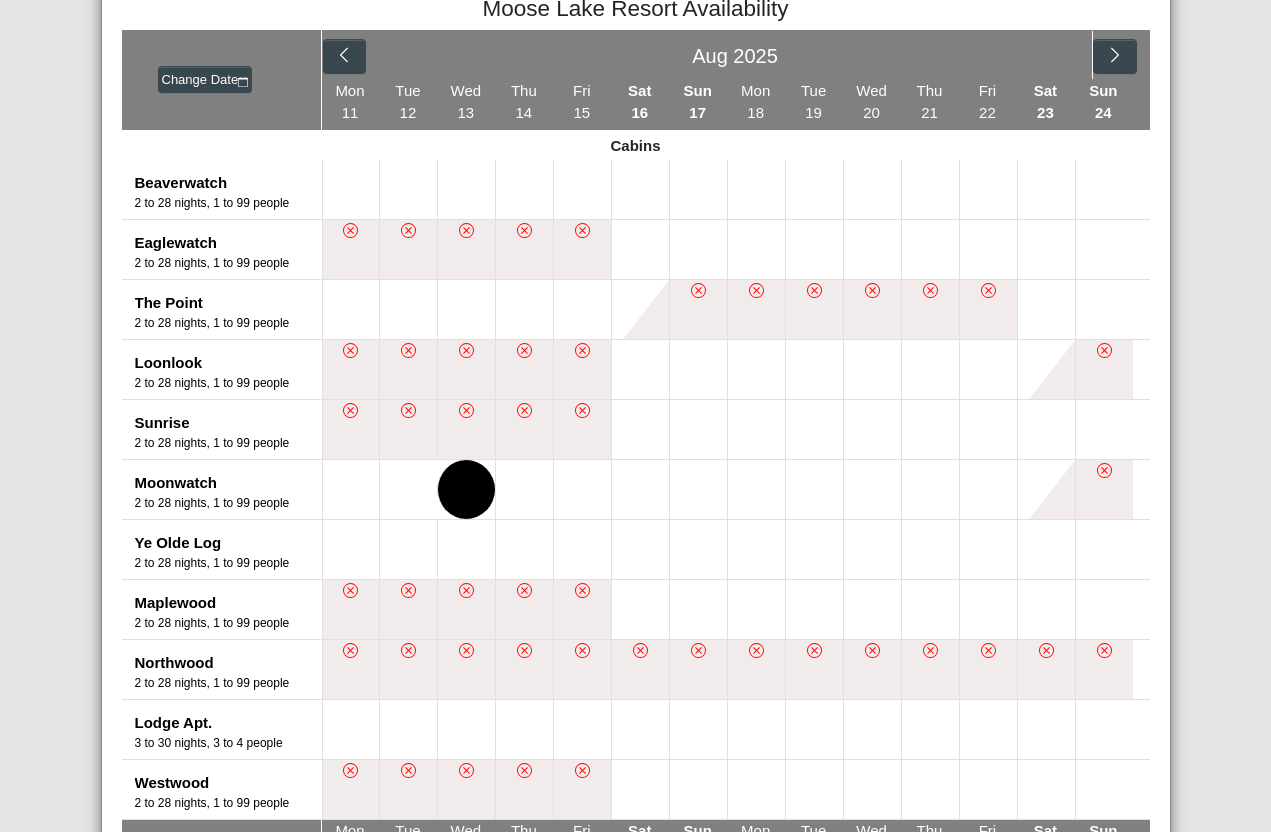 click at bounding box center (466, 489) 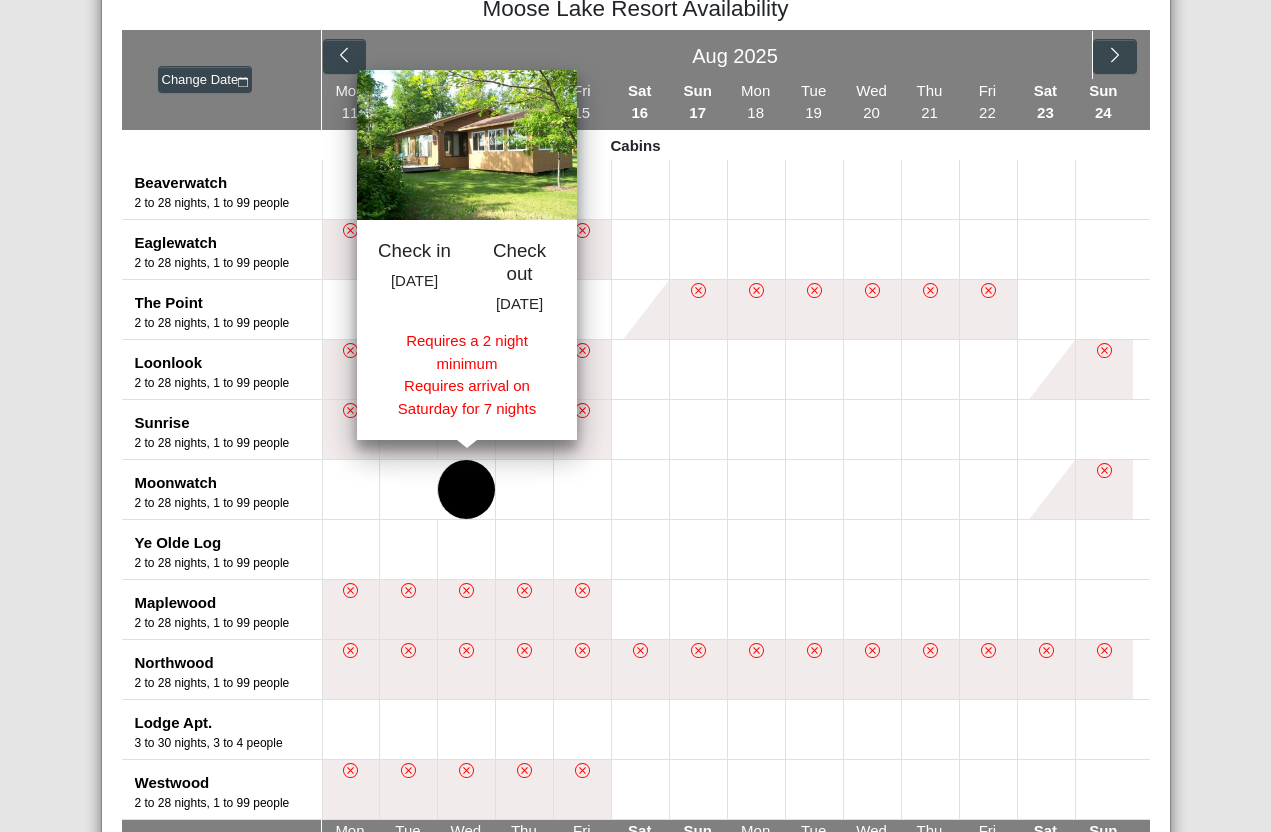 click on "11" at bounding box center (350, 112) 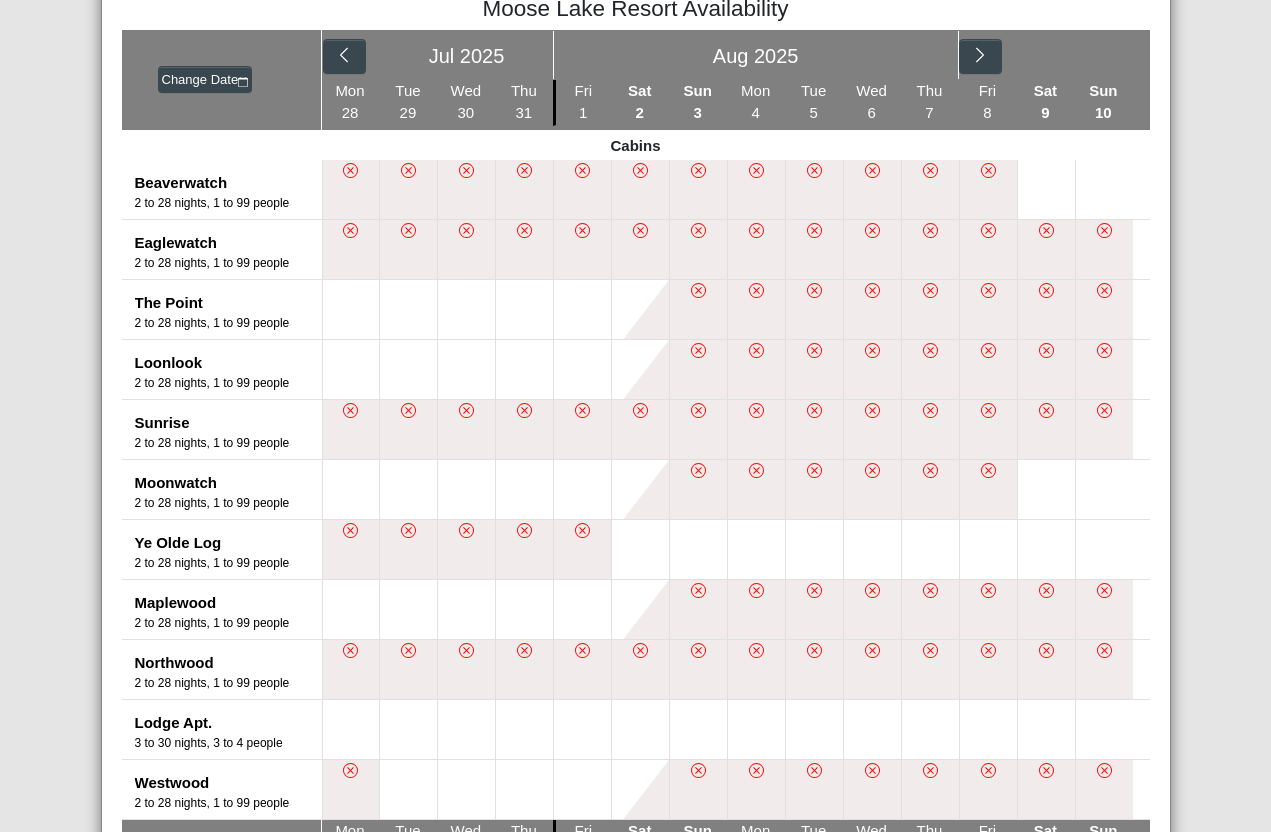 click at bounding box center [1104, 489] 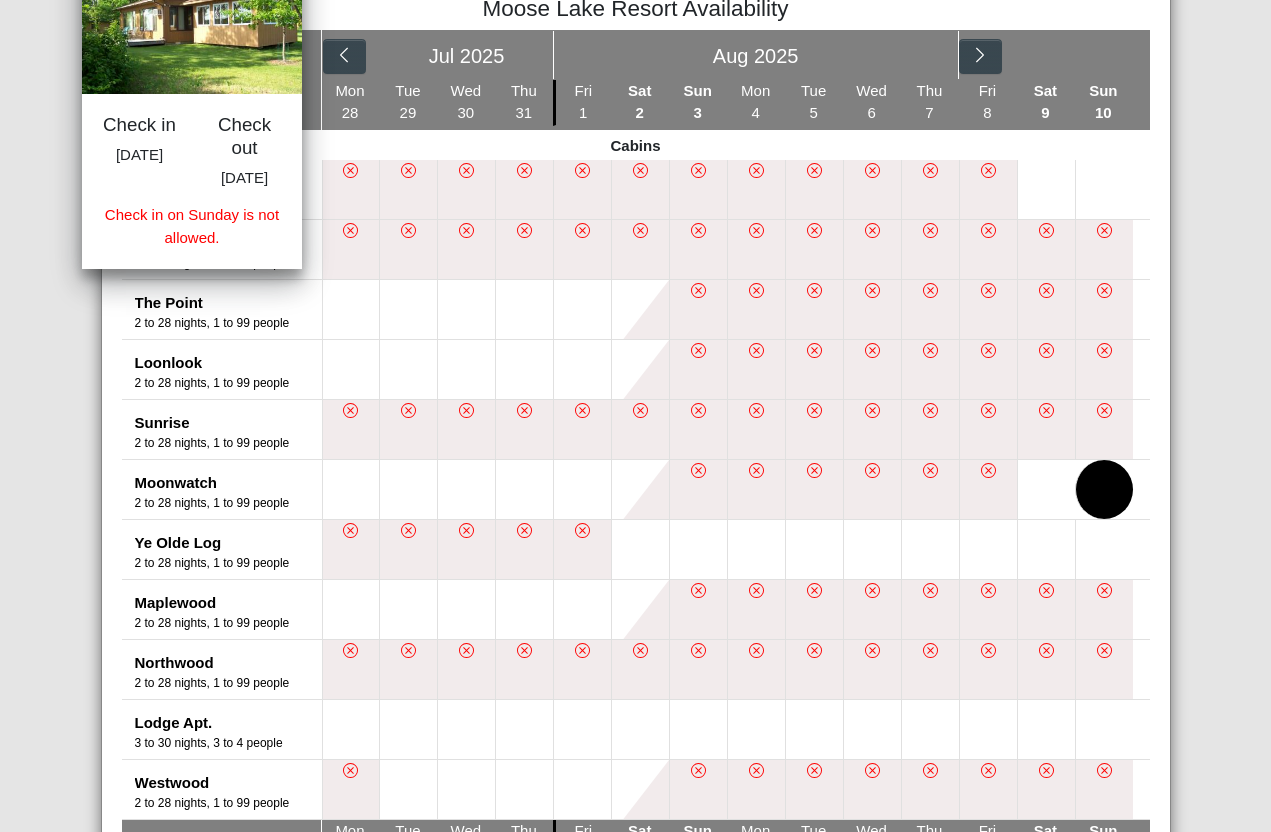 scroll, scrollTop: 339, scrollLeft: 0, axis: vertical 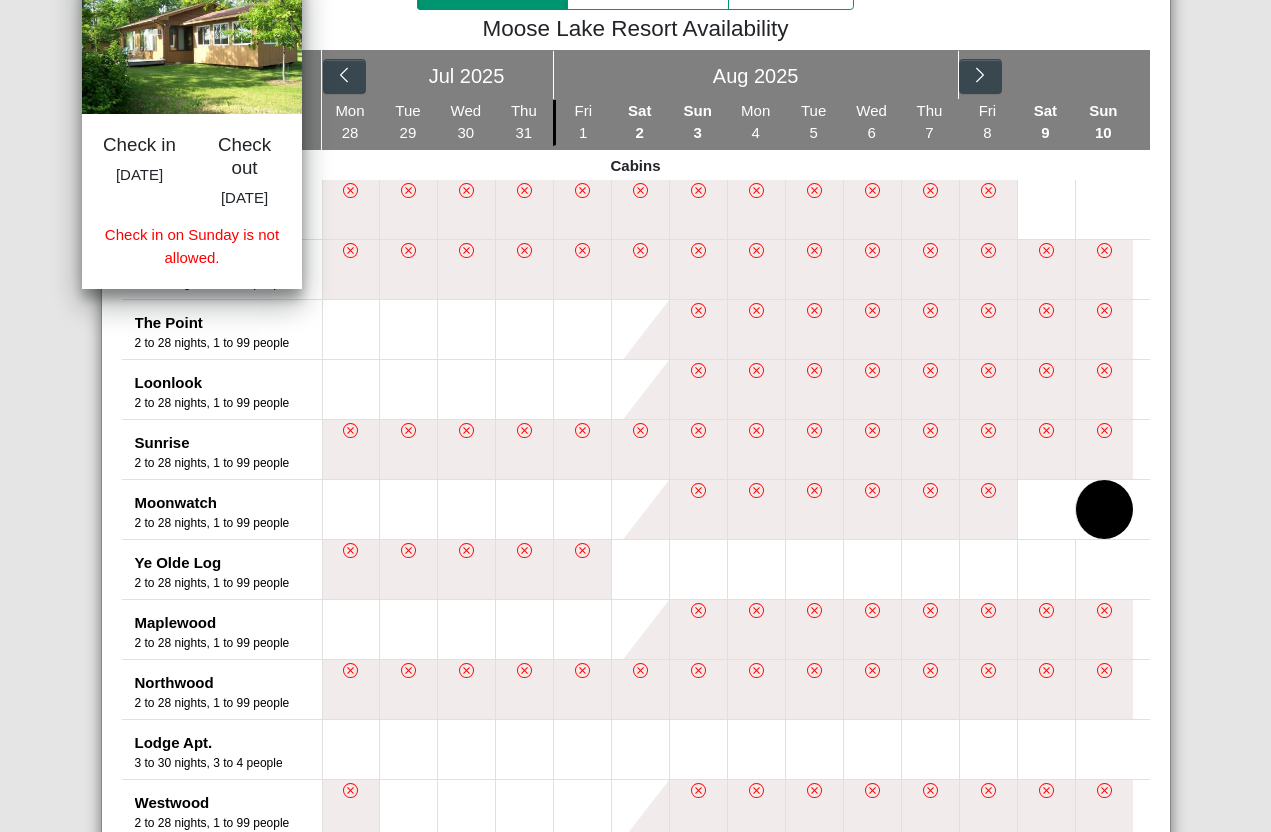 click at bounding box center (1046, 509) 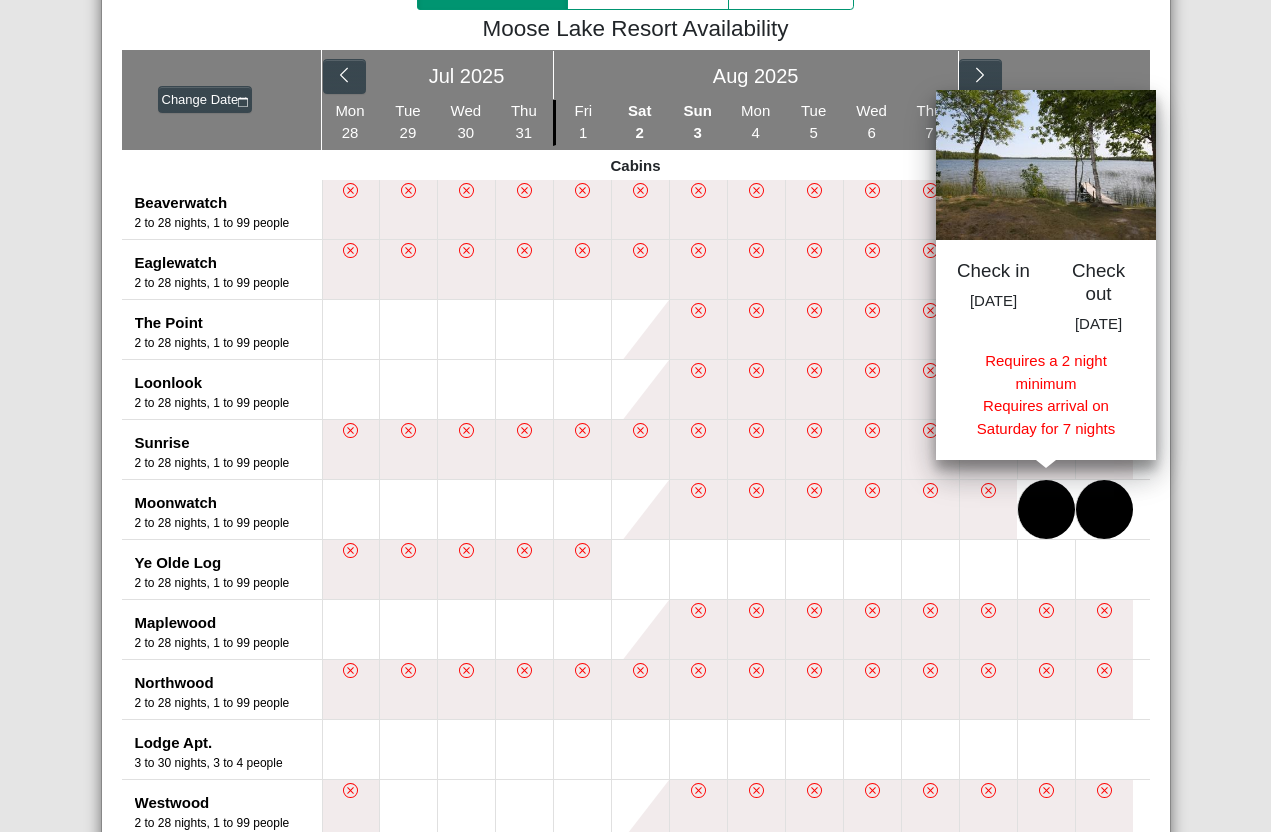 click on "Check out  Sun Aug 10, 2025" at bounding box center [1098, 305] 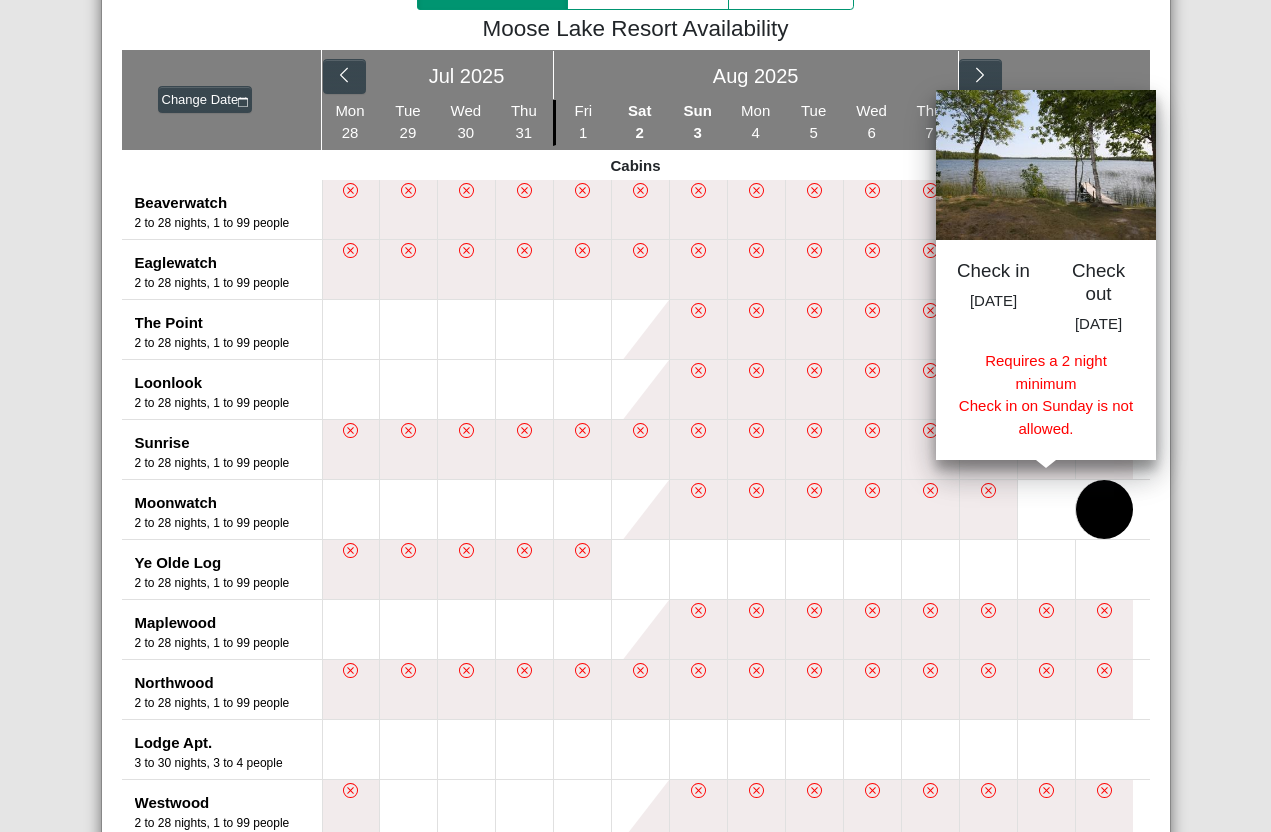 click at bounding box center [1046, 509] 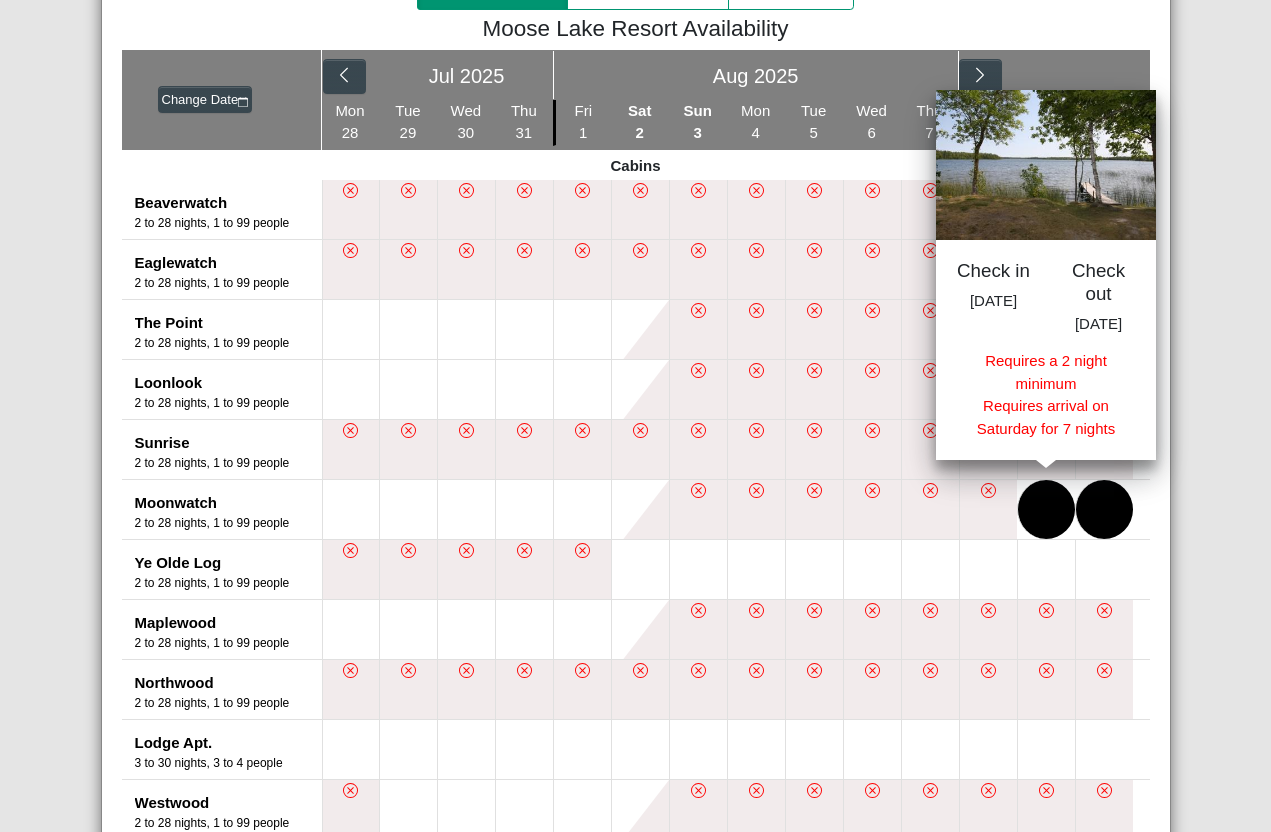 click at bounding box center (1104, 509) 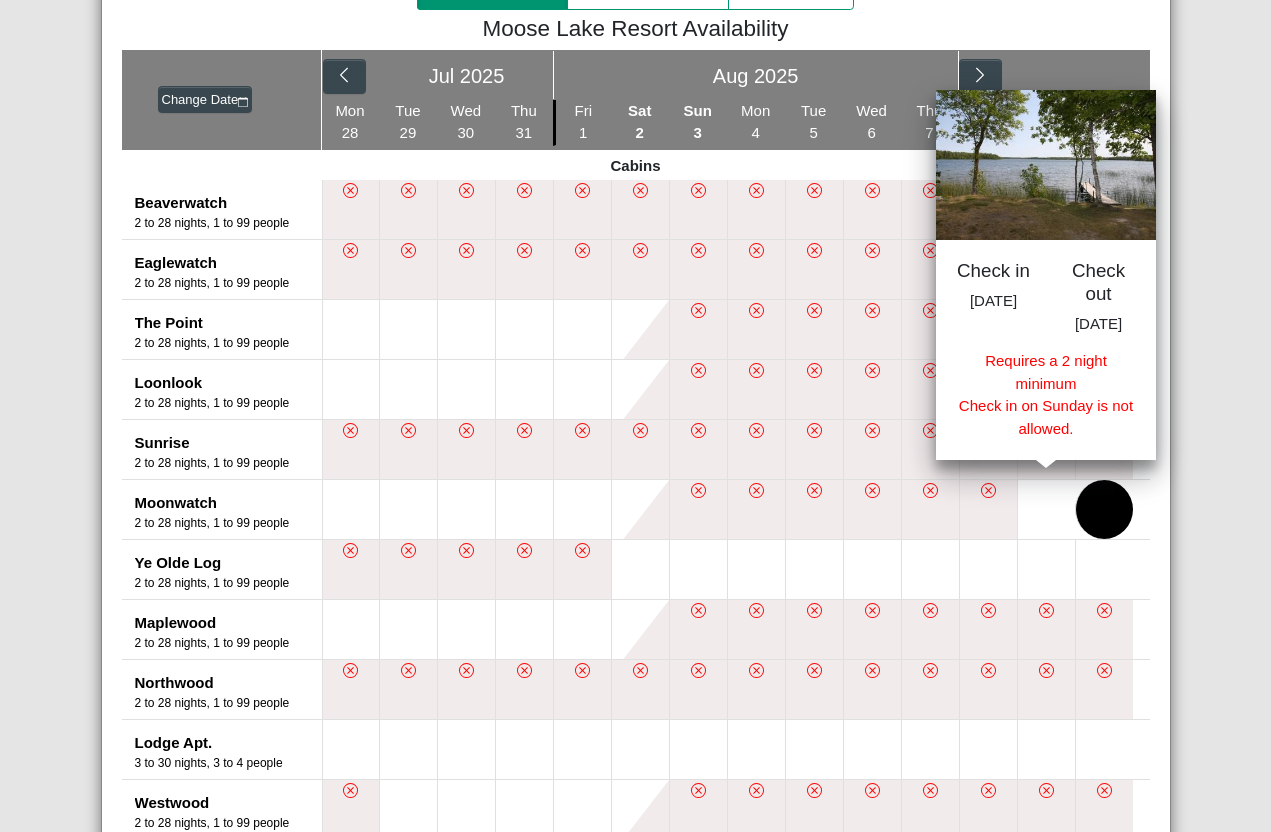 click at bounding box center (1046, 509) 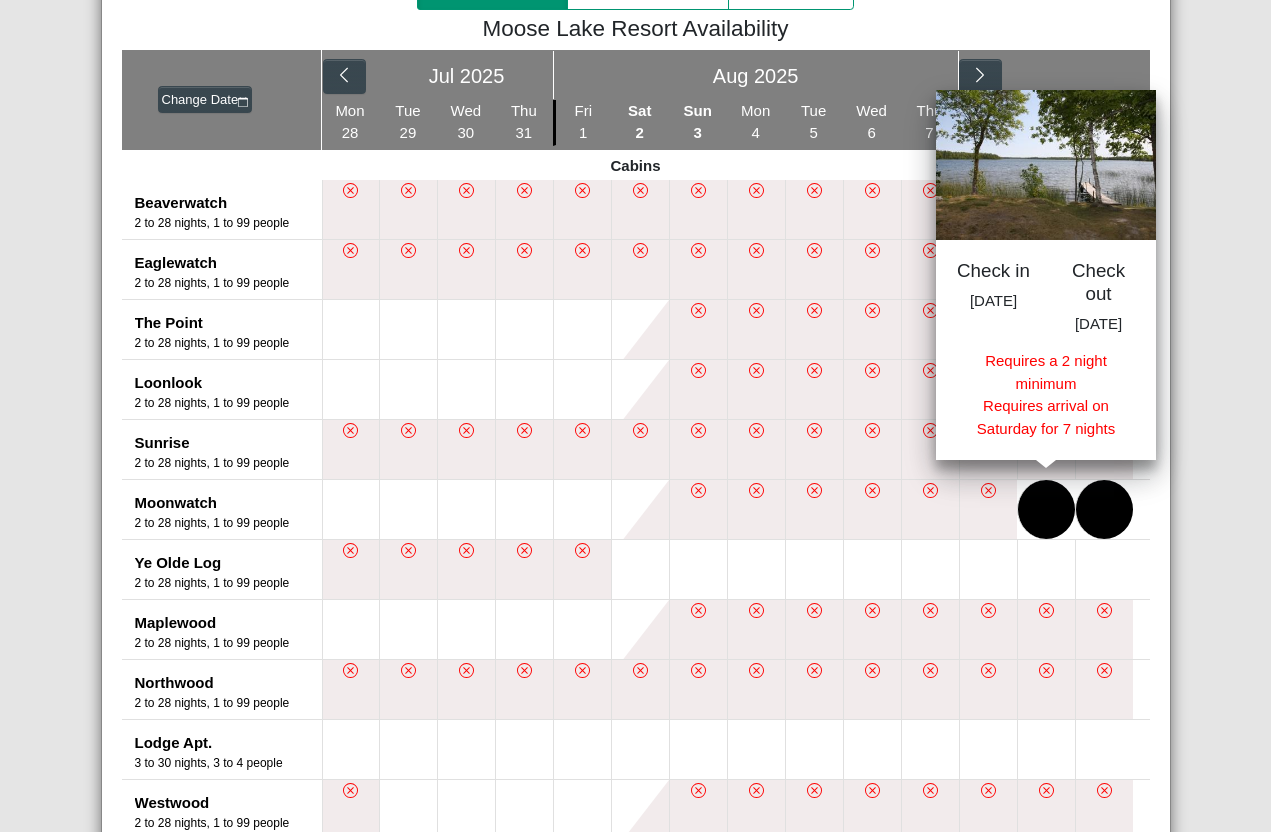 click at bounding box center (1104, 509) 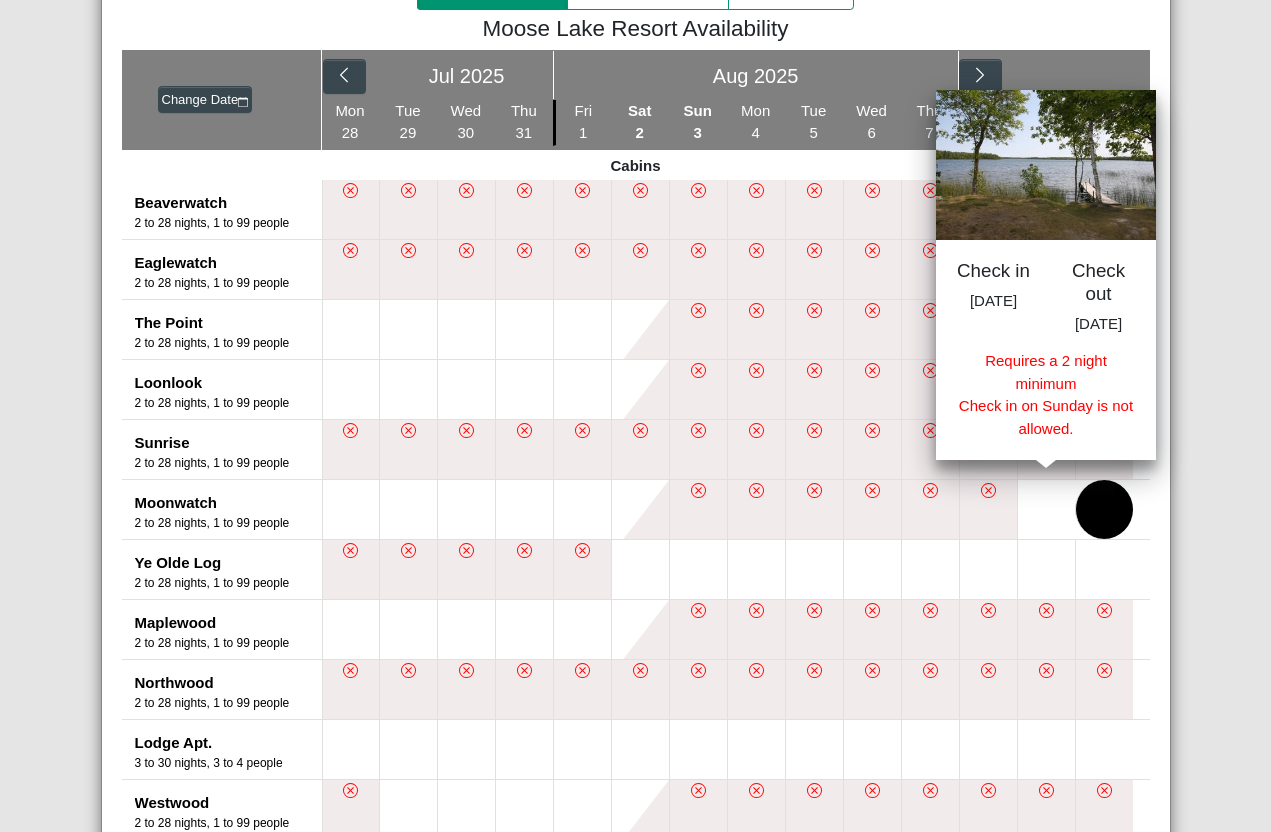 scroll, scrollTop: 199, scrollLeft: 0, axis: vertical 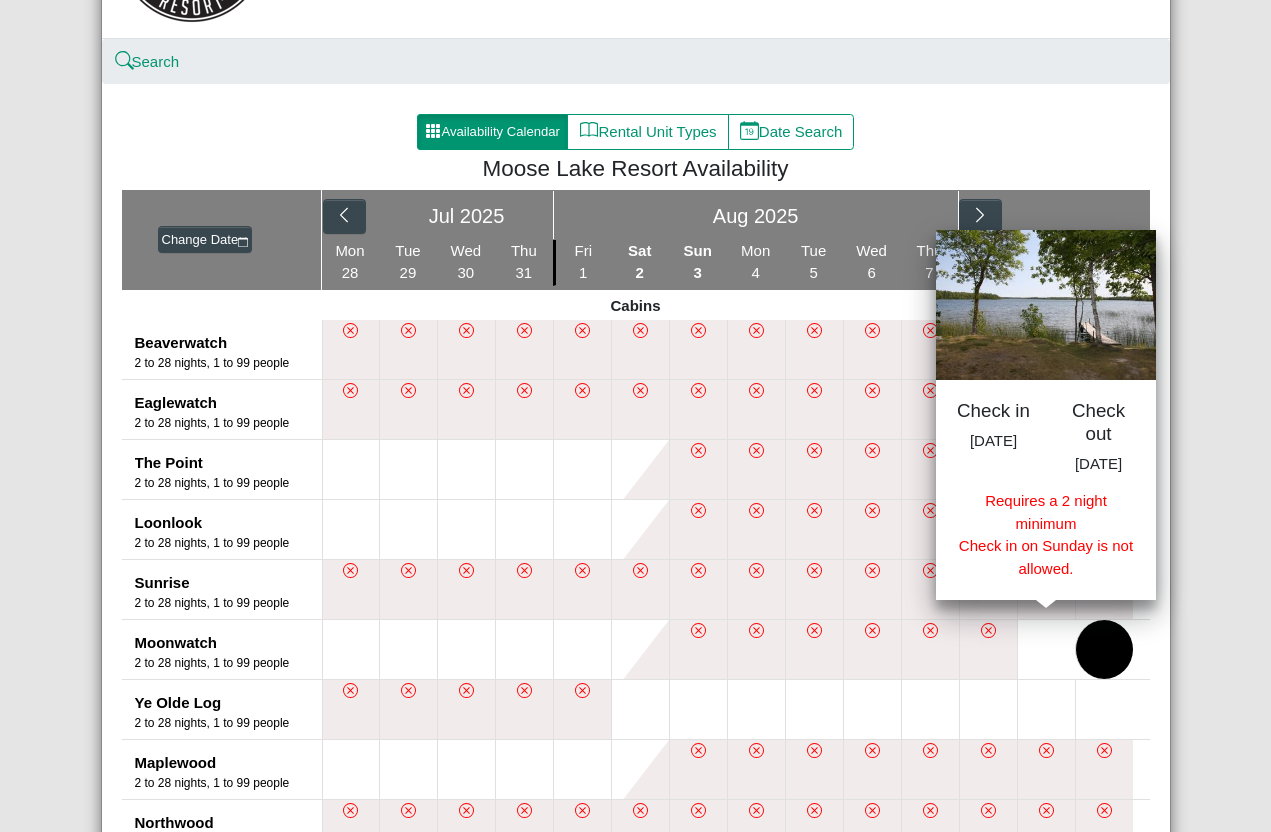 click at bounding box center (1046, 649) 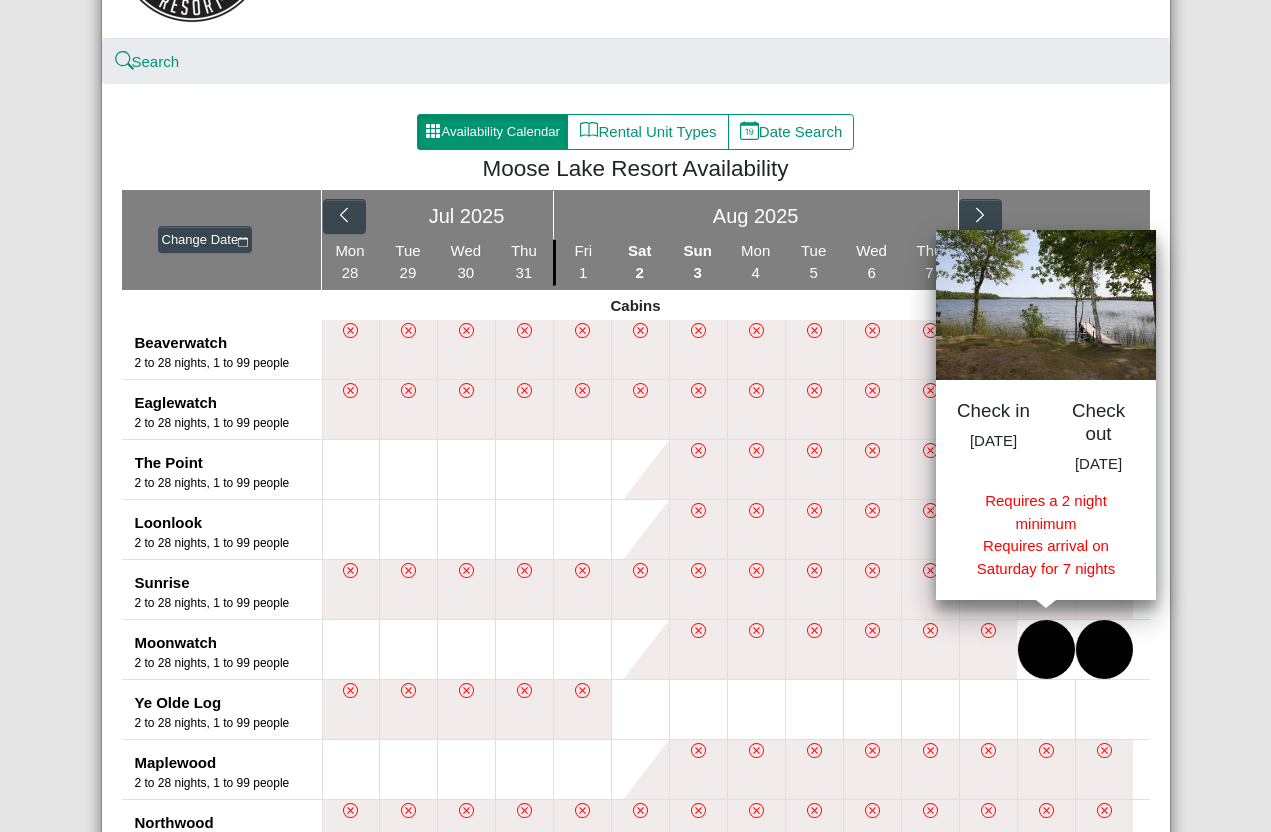 click at bounding box center (980, 217) 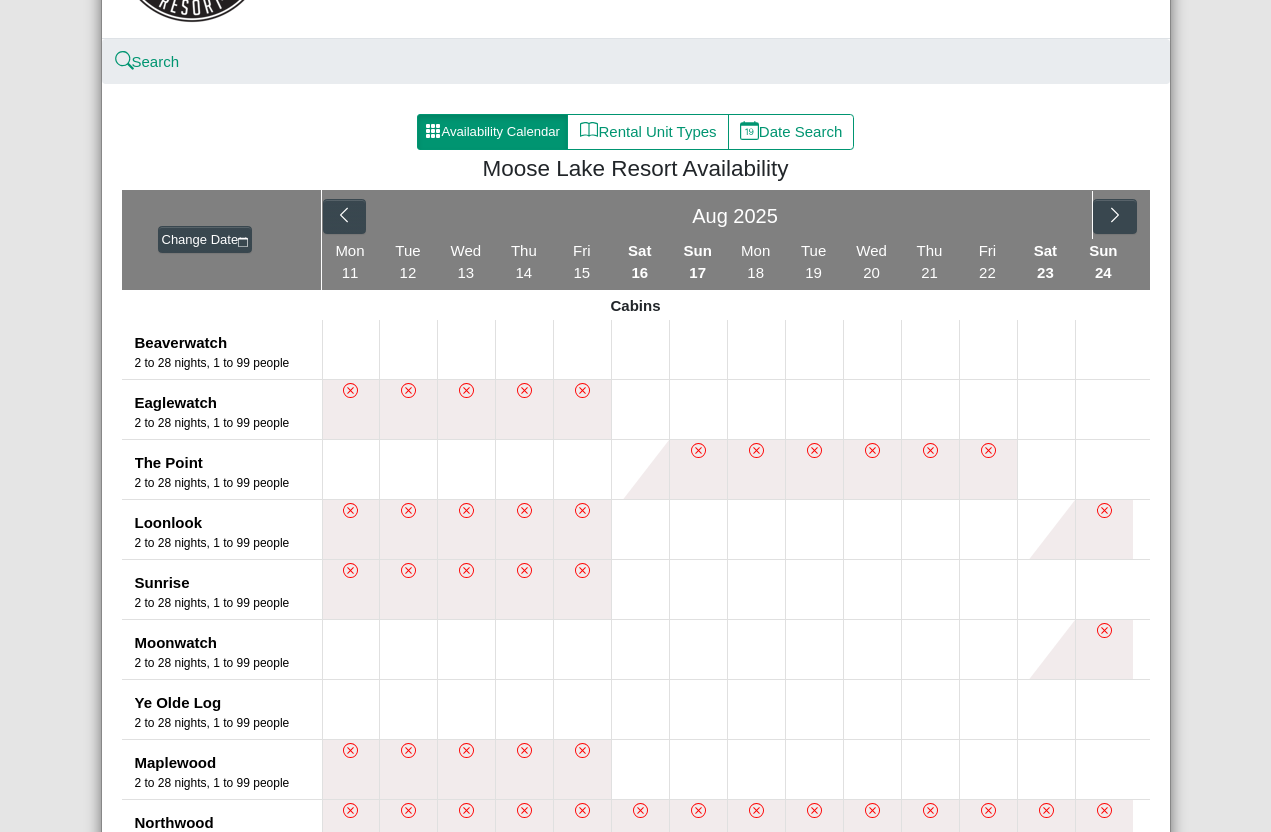 click at bounding box center (351, 649) 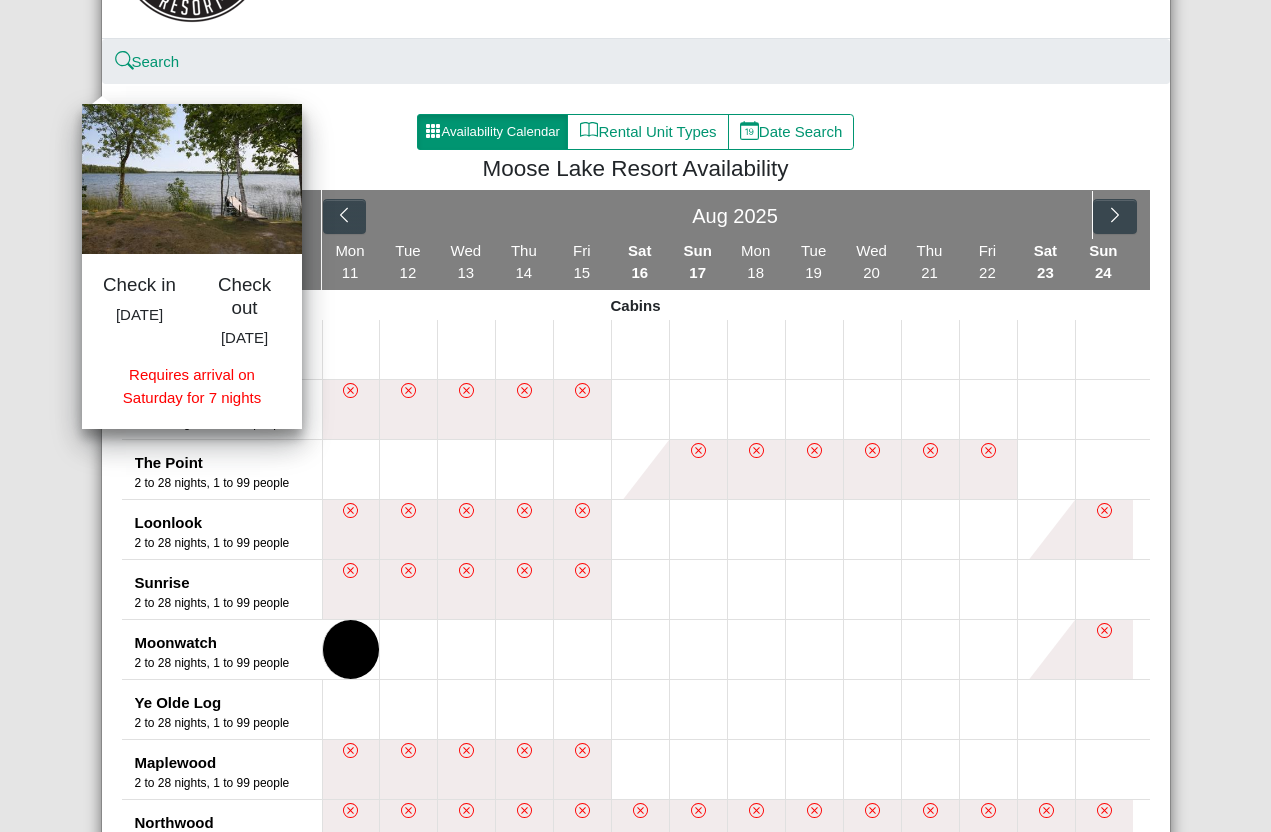 click at bounding box center (582, 649) 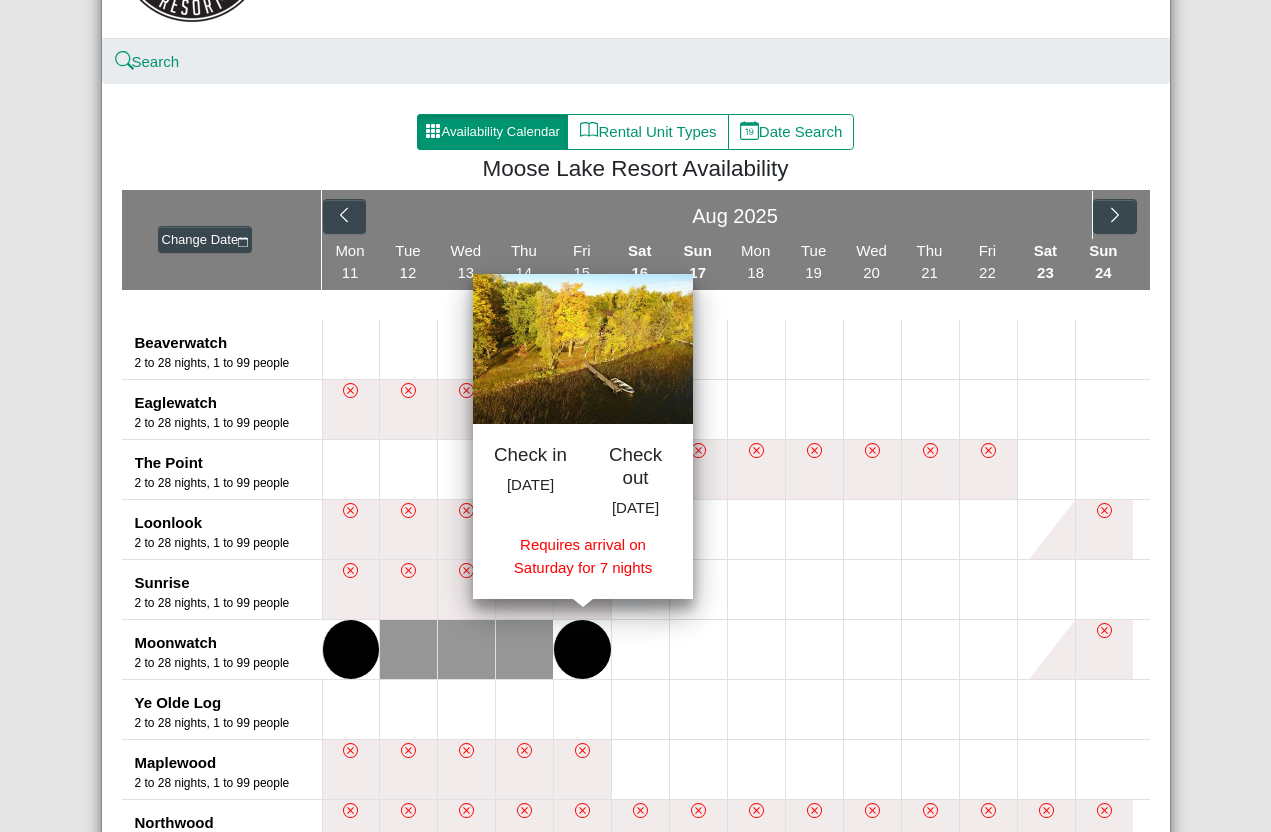 click on "Requires arrival on Saturday for  7 nights" at bounding box center (583, 556) 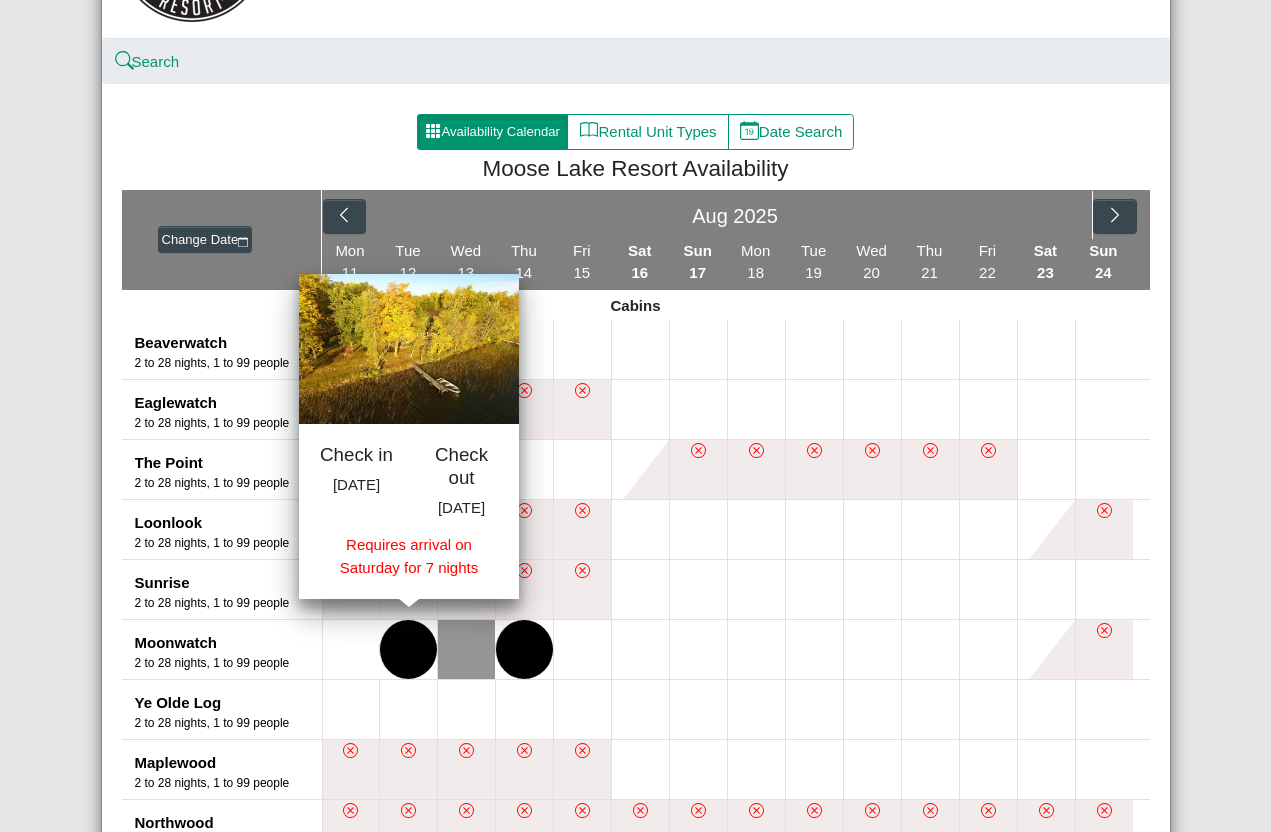 click at bounding box center [408, 649] 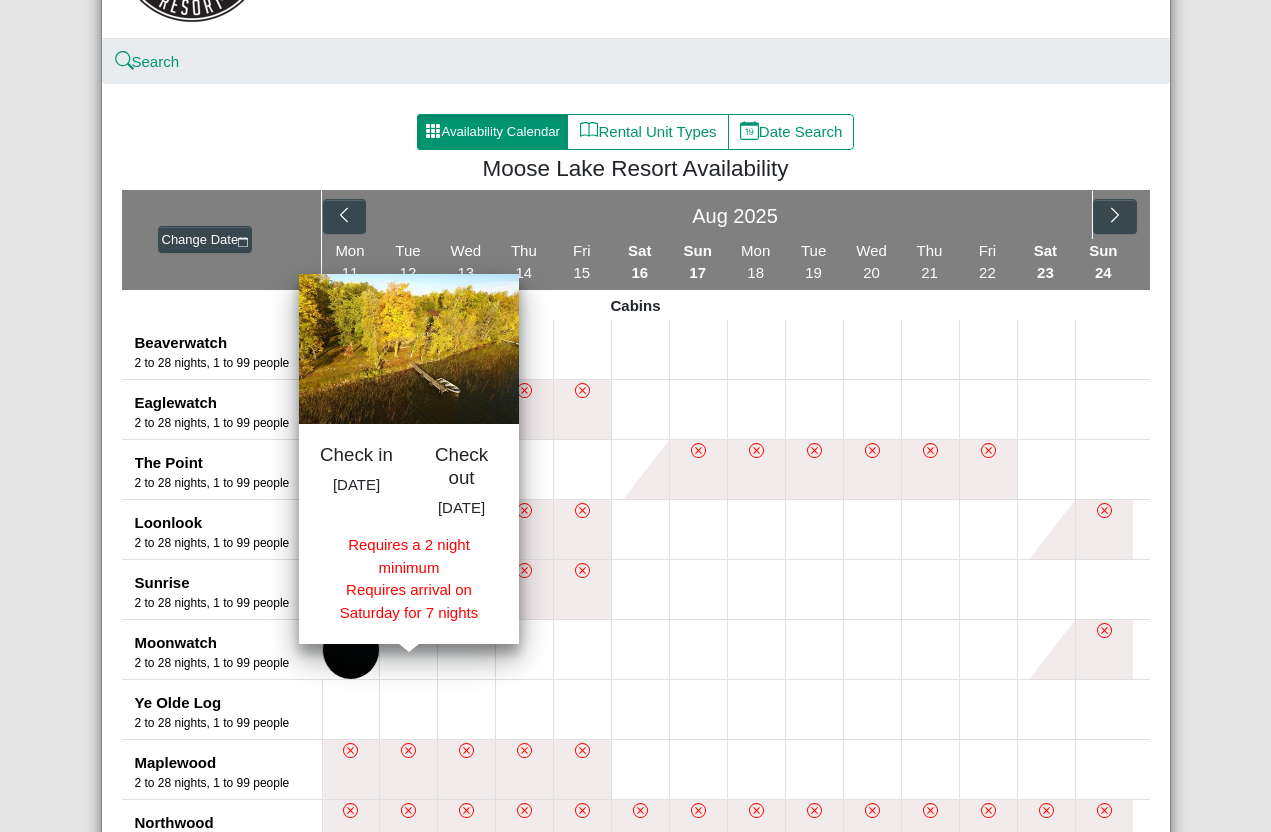 click at bounding box center [524, 649] 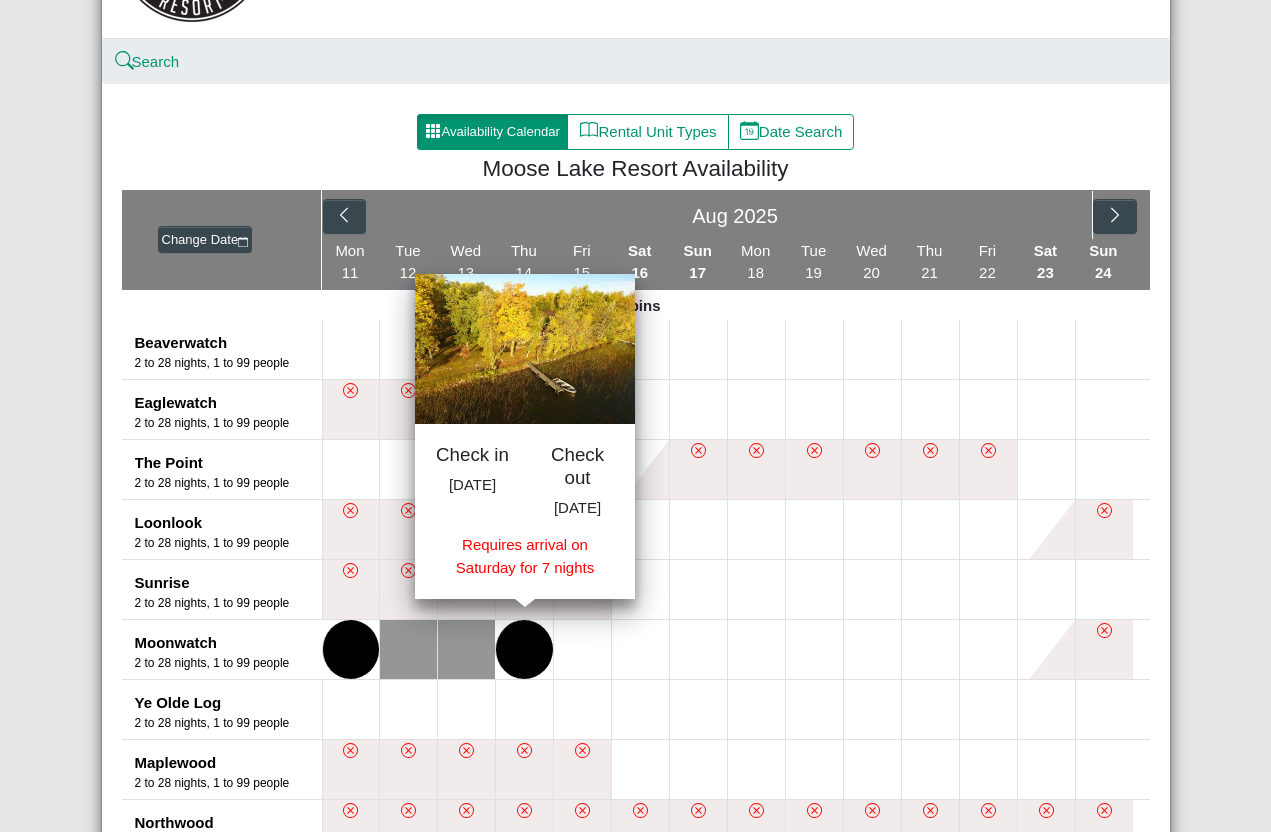 click at bounding box center [988, 649] 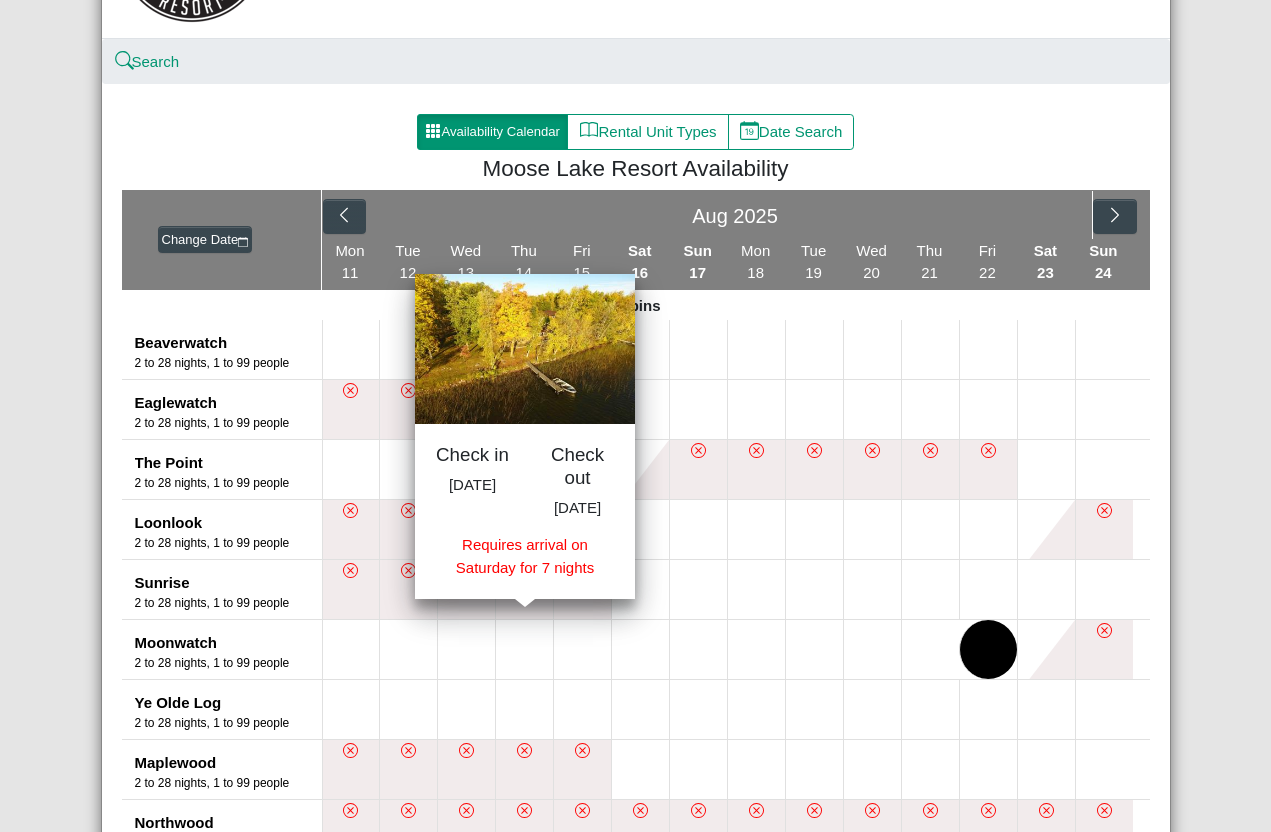 click at bounding box center (408, 649) 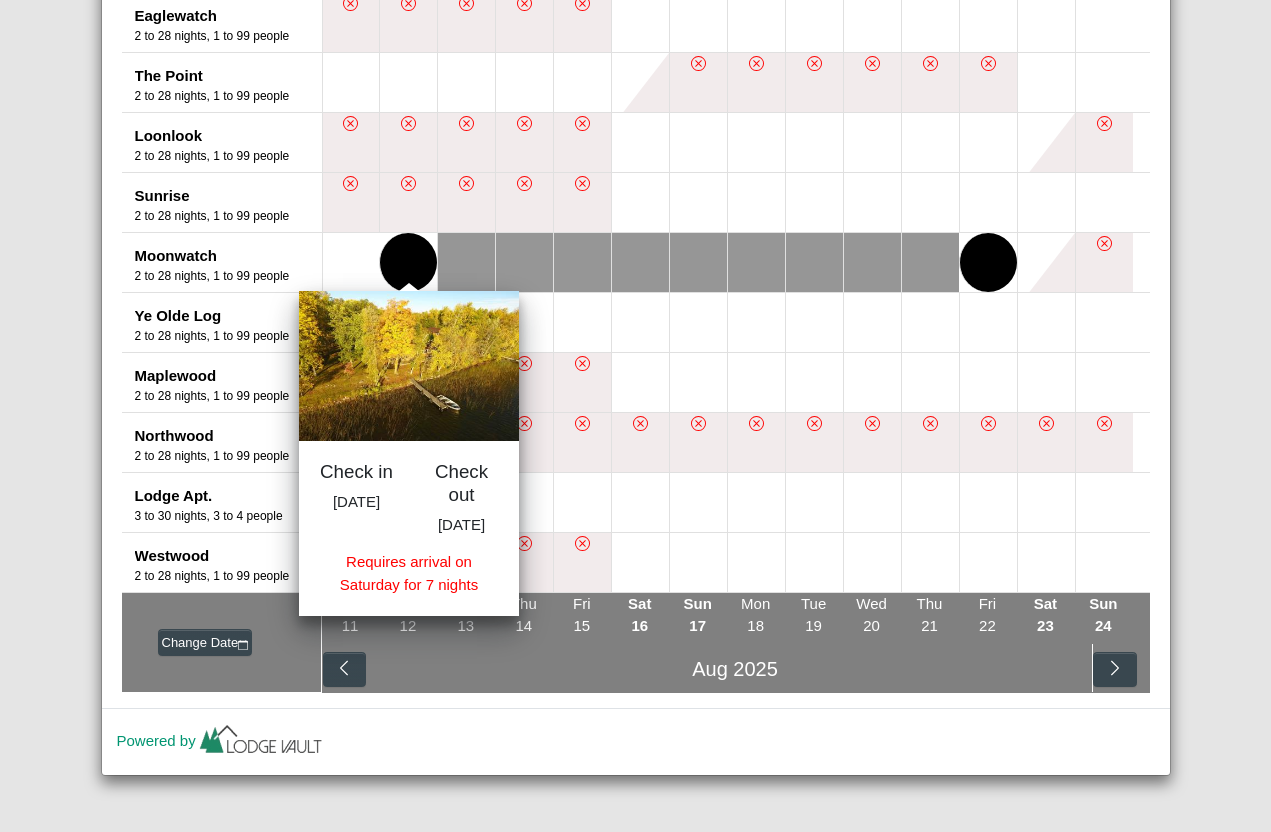 scroll, scrollTop: 586, scrollLeft: 0, axis: vertical 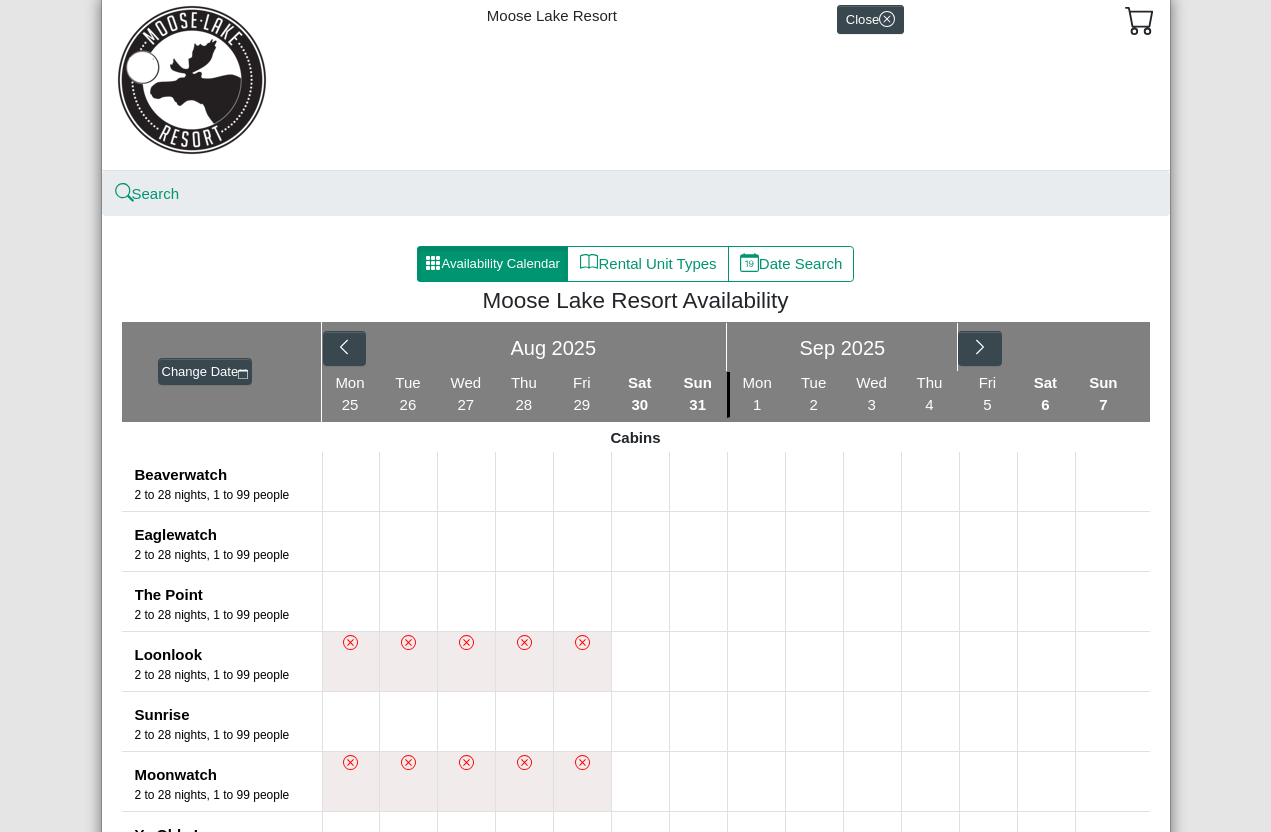 click on "Date Search" at bounding box center [791, 264] 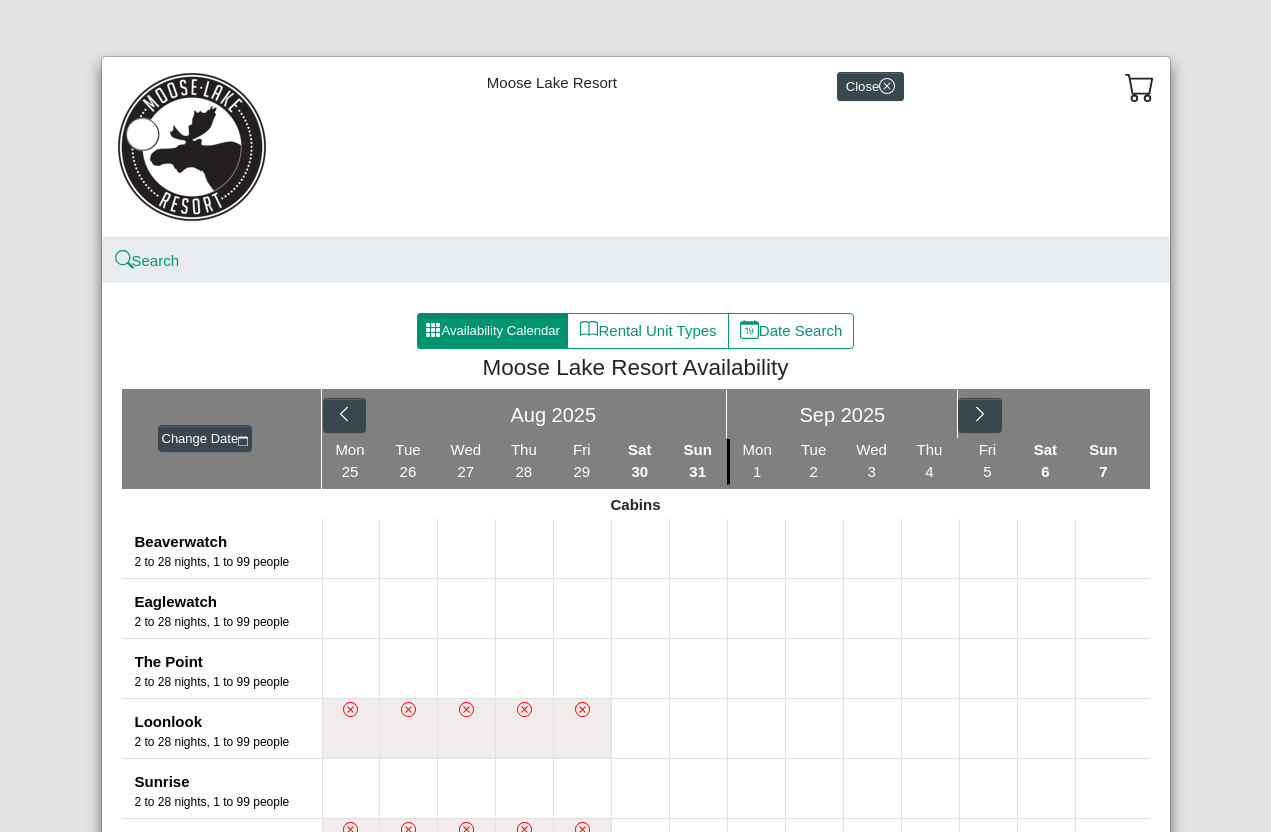 select on "*" 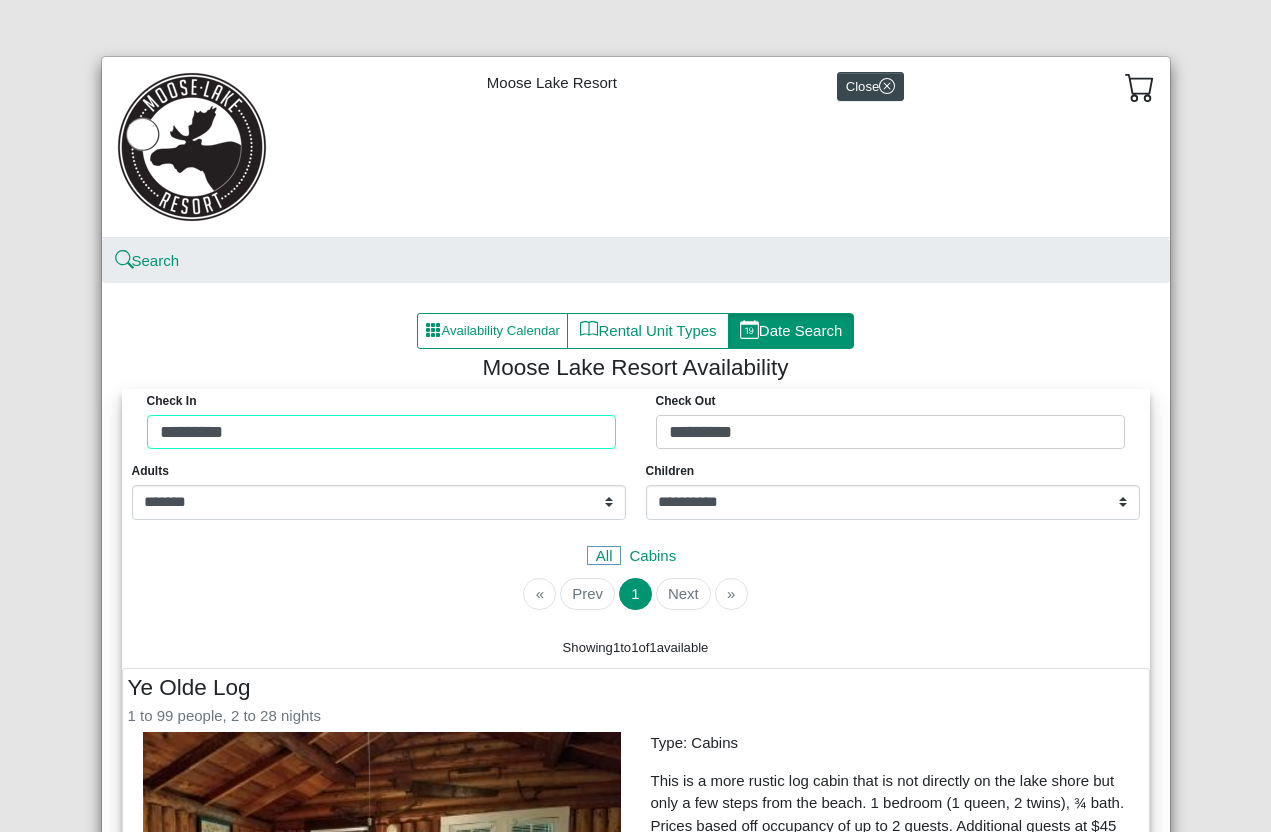 click on "Check in ********* Check Out *********" at bounding box center (636, 424) 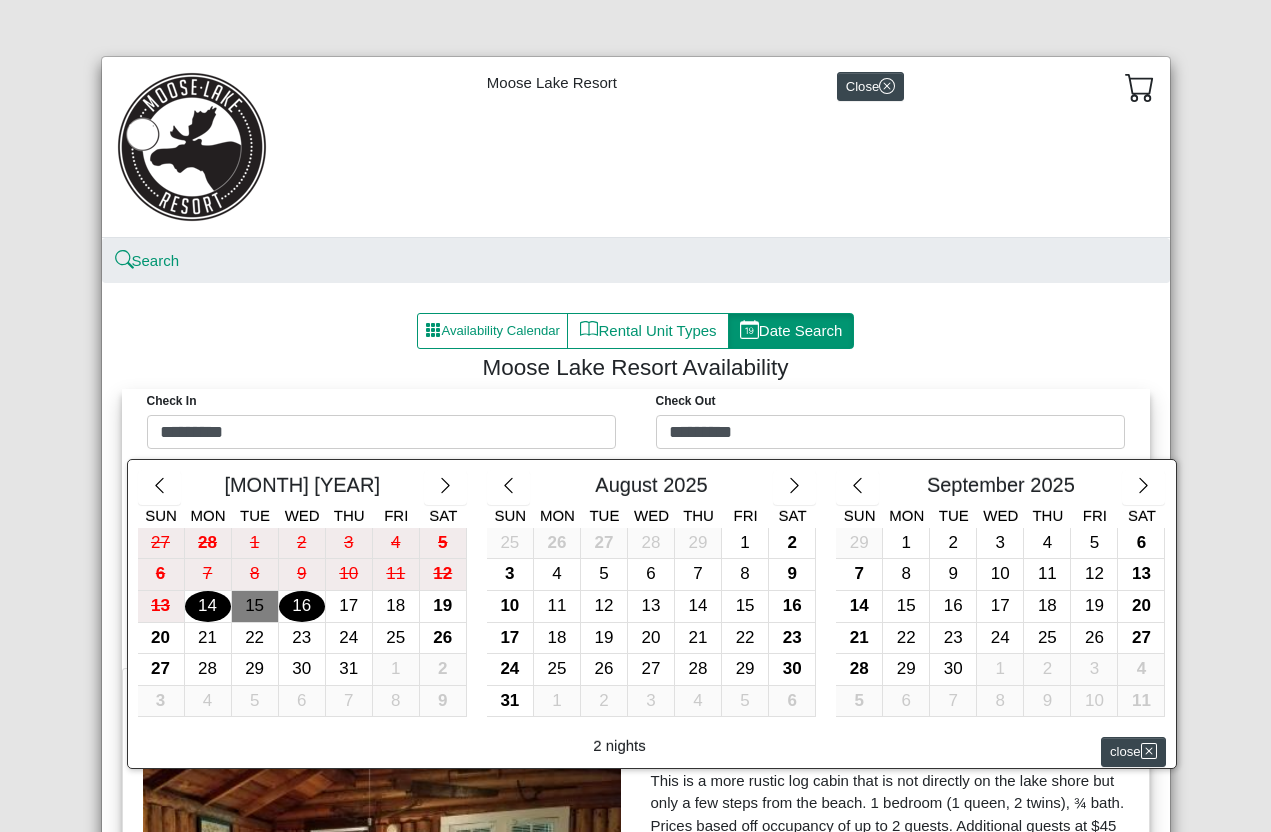 click on "9" at bounding box center (792, 574) 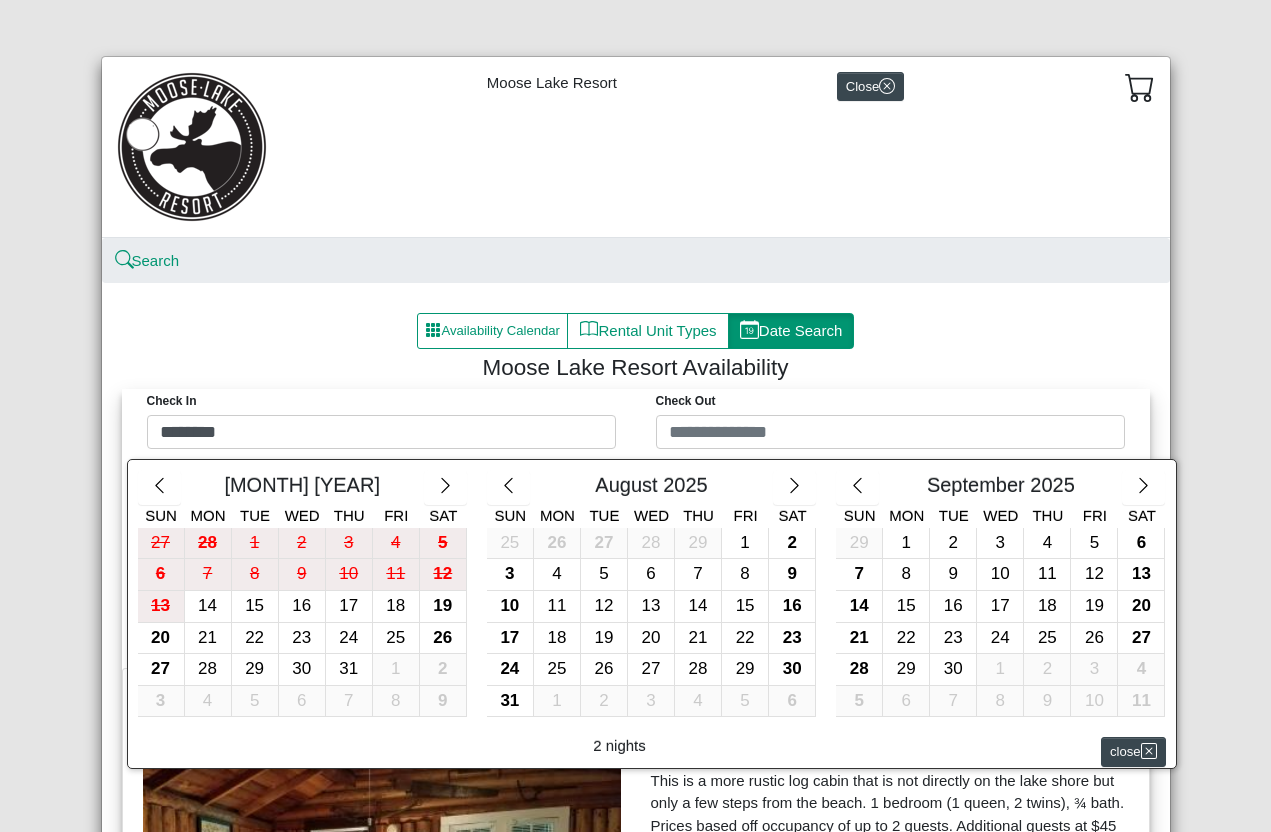 click on "12" at bounding box center [604, 606] 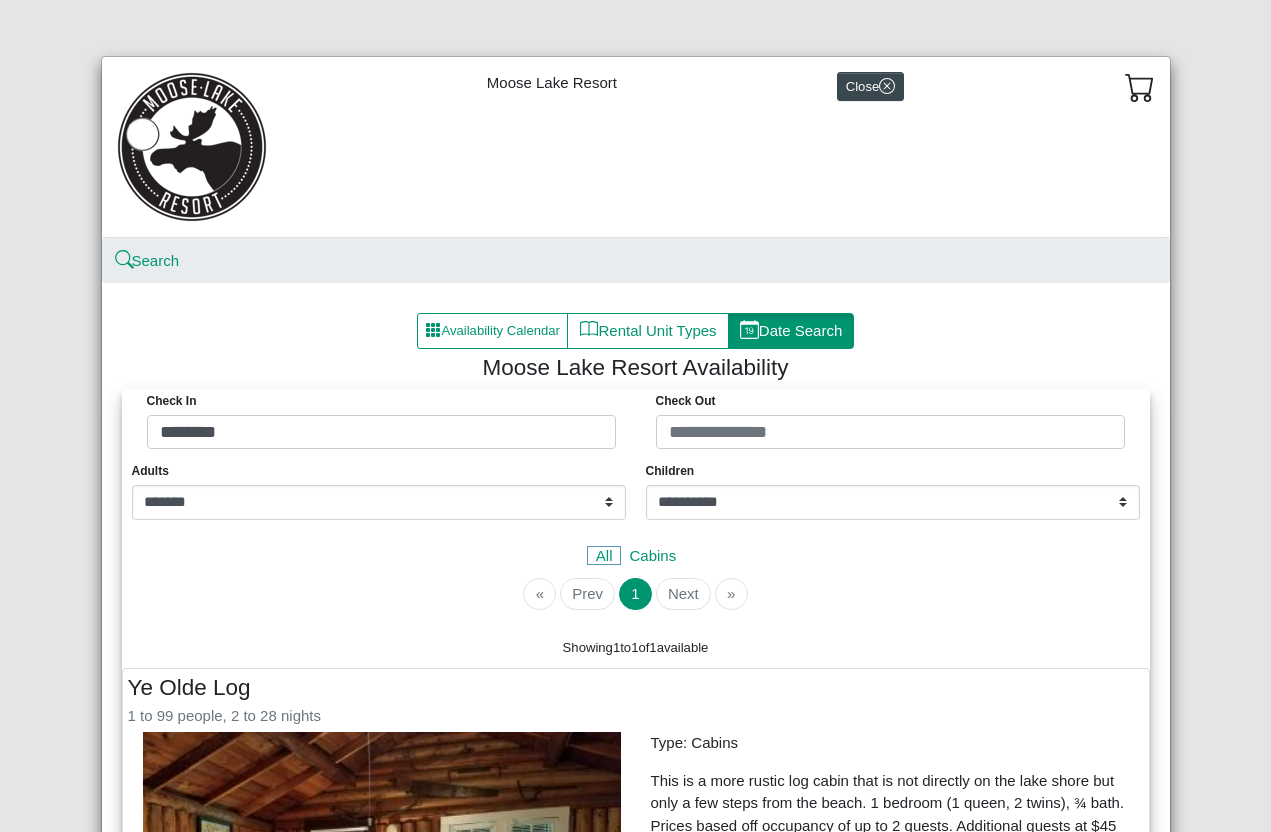 type on "*********" 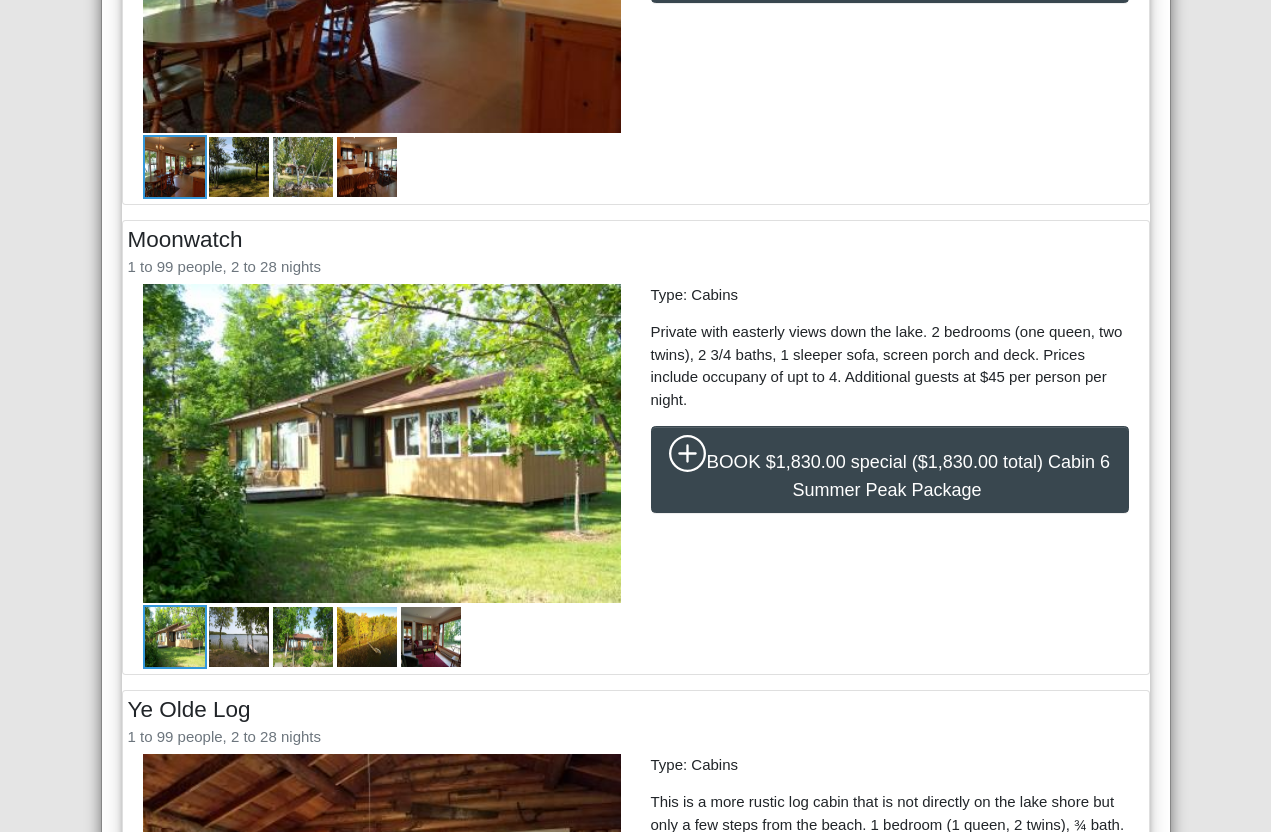 scroll, scrollTop: 960, scrollLeft: 0, axis: vertical 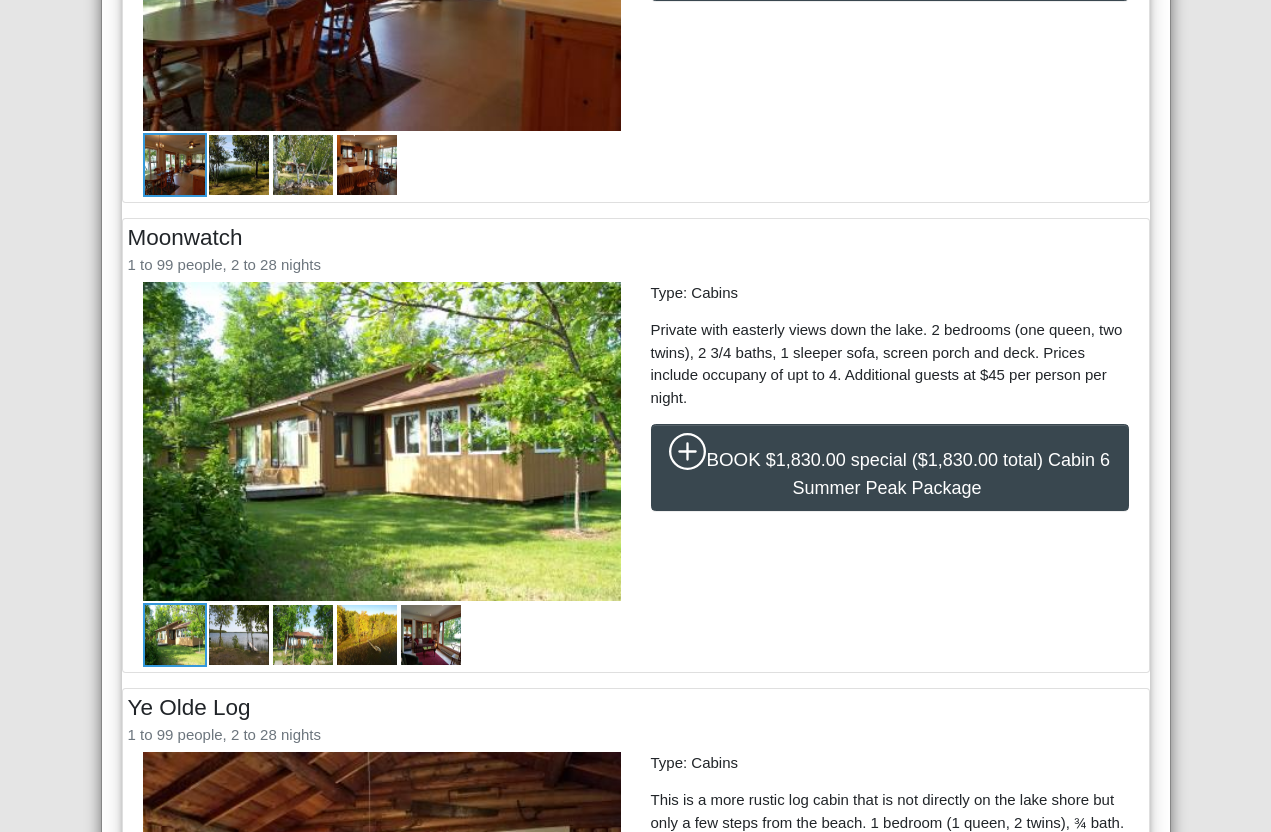 click on "$1,830.00 special ($1,830.00 total) Cabin 6 Summer Peak Package" at bounding box center [938, 474] 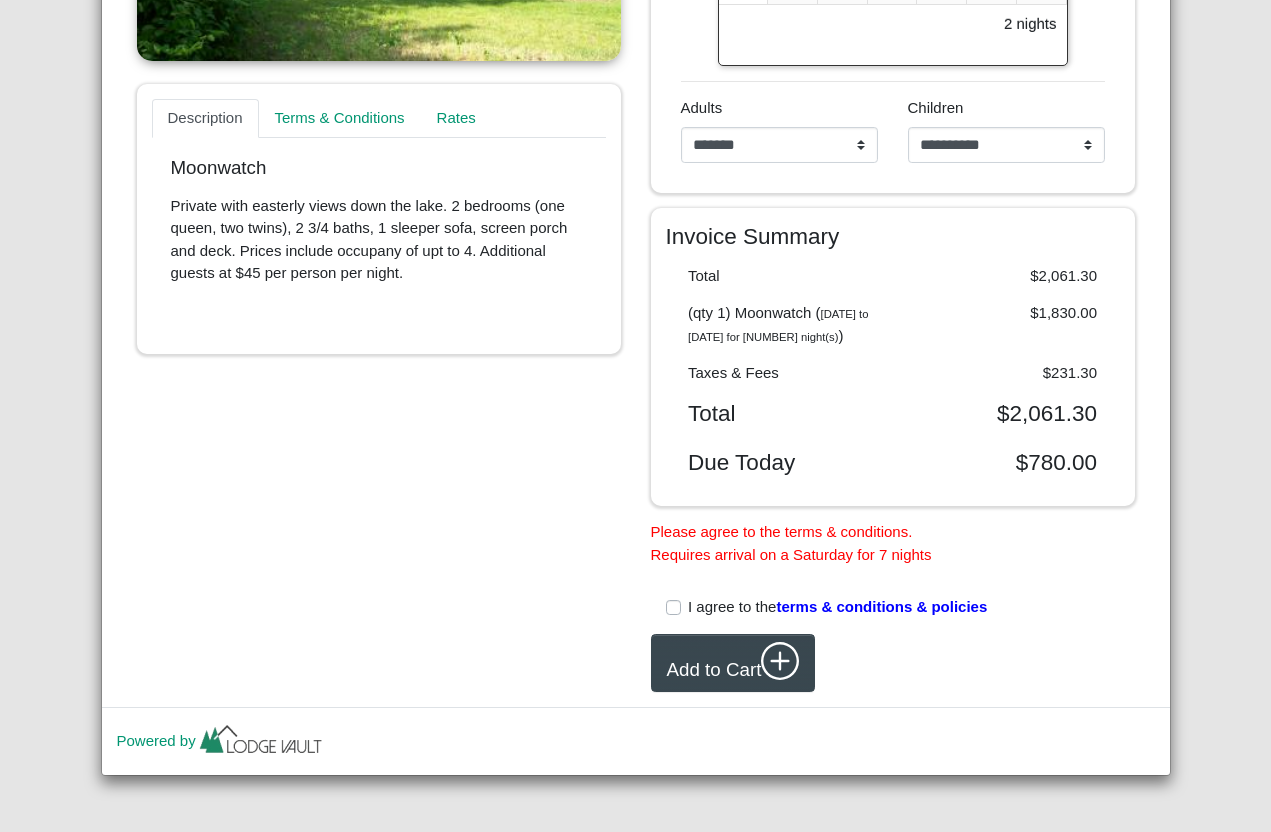 scroll, scrollTop: 728, scrollLeft: 0, axis: vertical 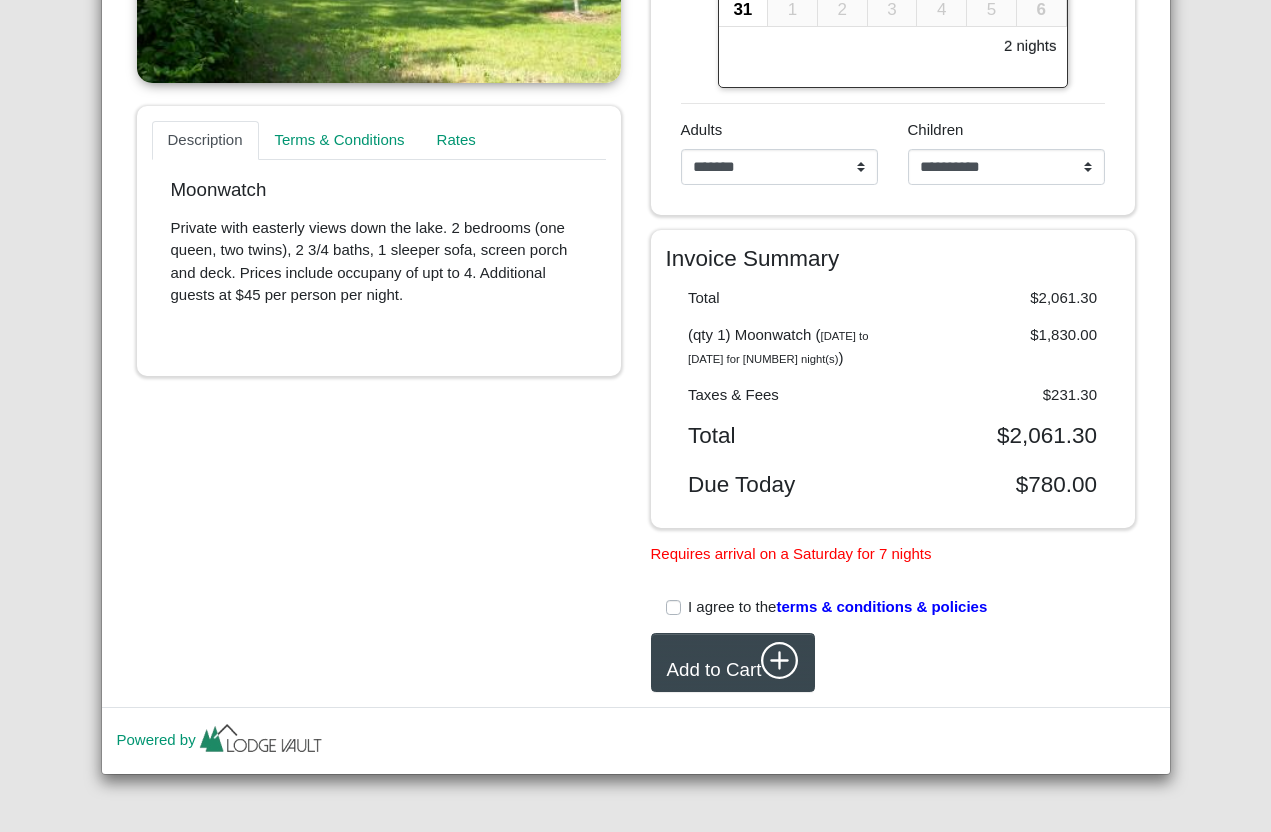 click 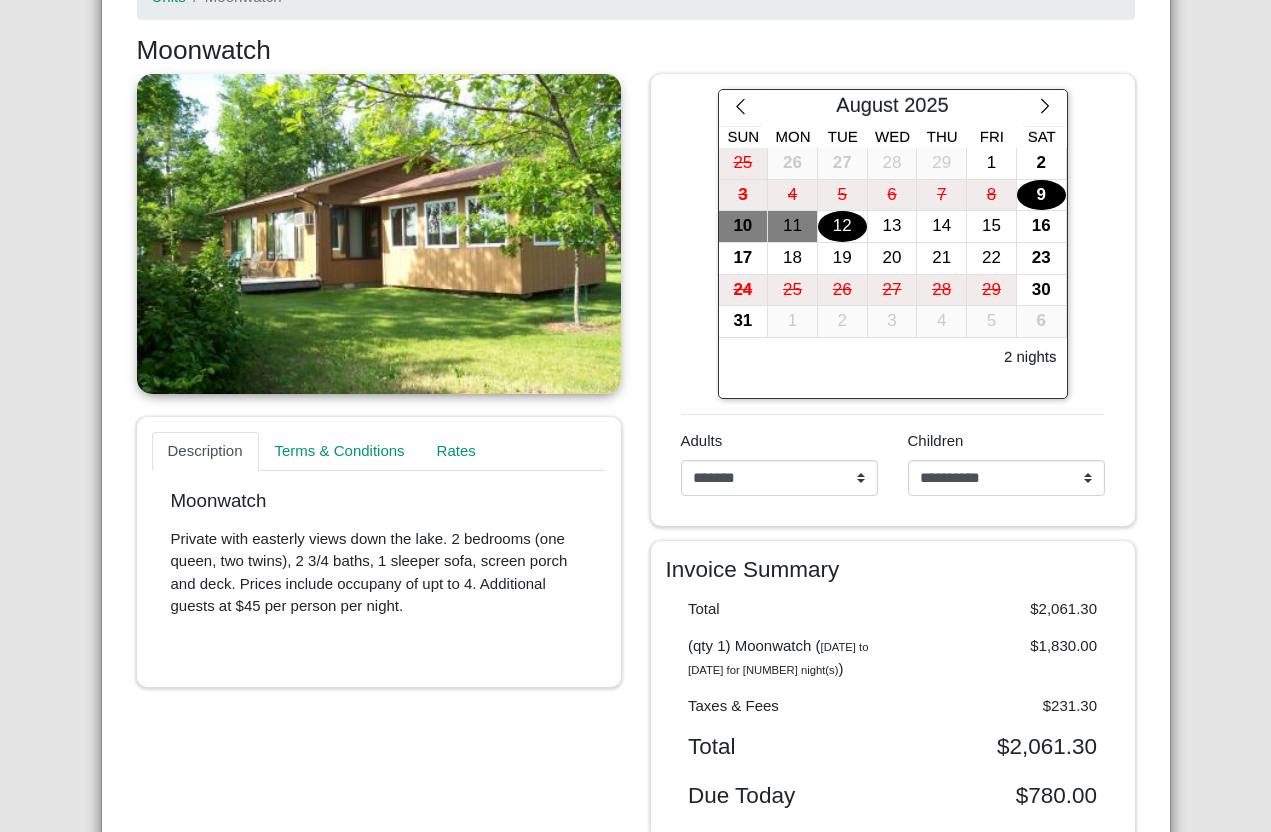scroll, scrollTop: 377, scrollLeft: 0, axis: vertical 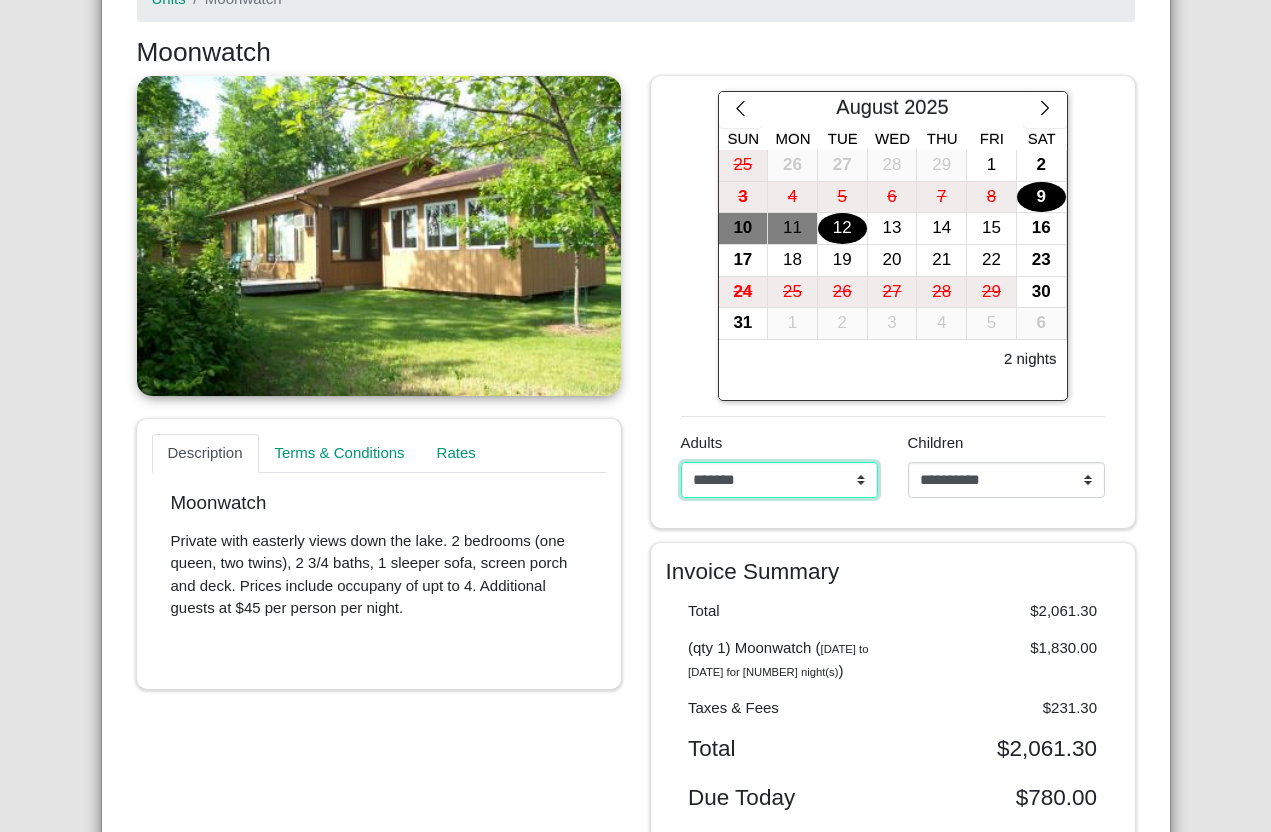 click on "**********" at bounding box center (779, 480) 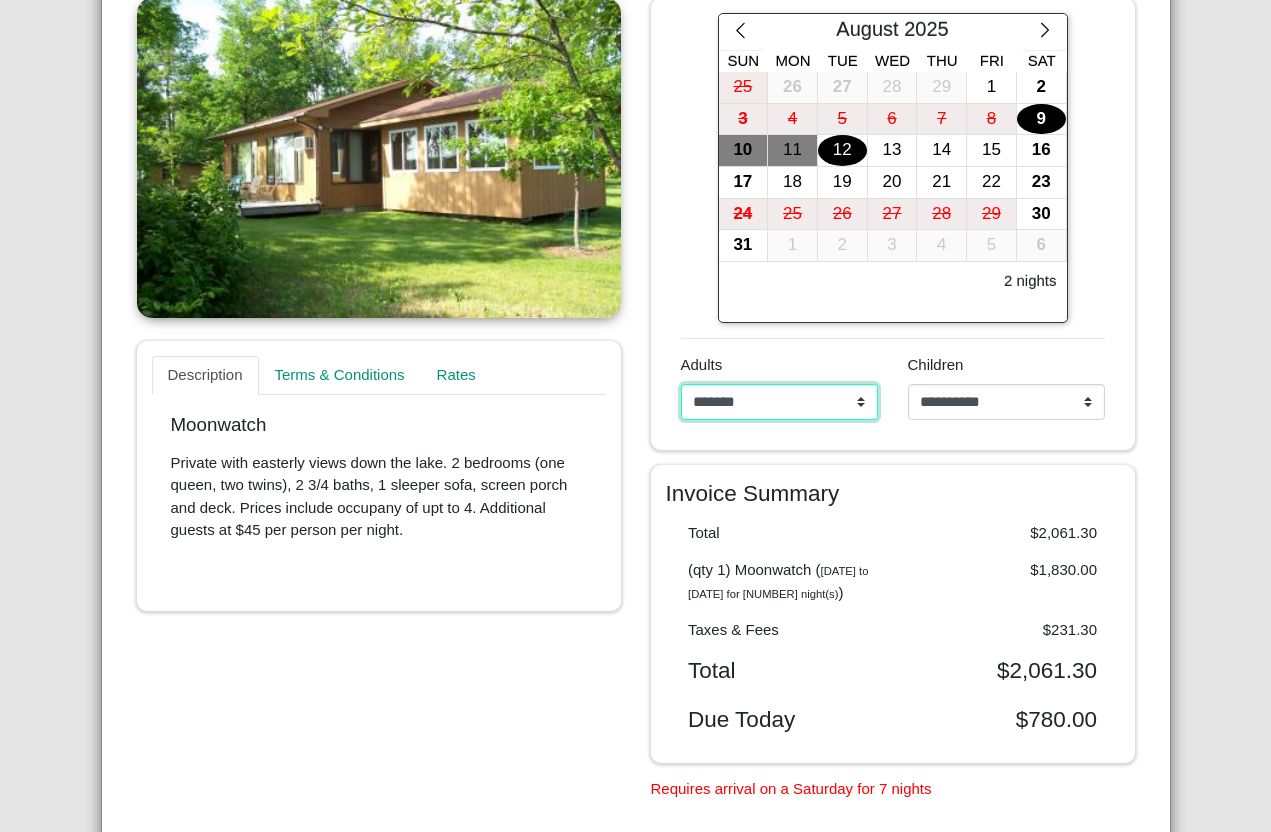 scroll, scrollTop: 447, scrollLeft: 0, axis: vertical 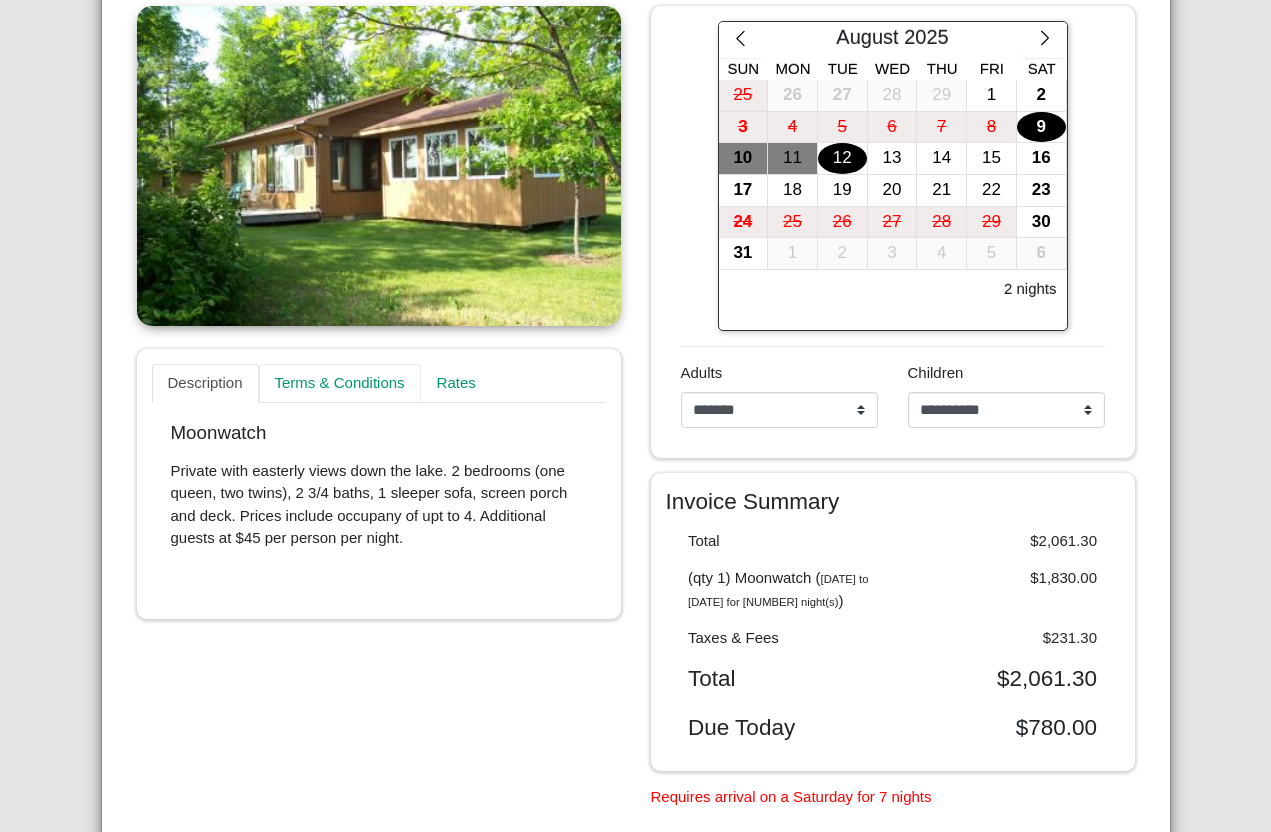 click on "Terms & Conditions" at bounding box center [340, 384] 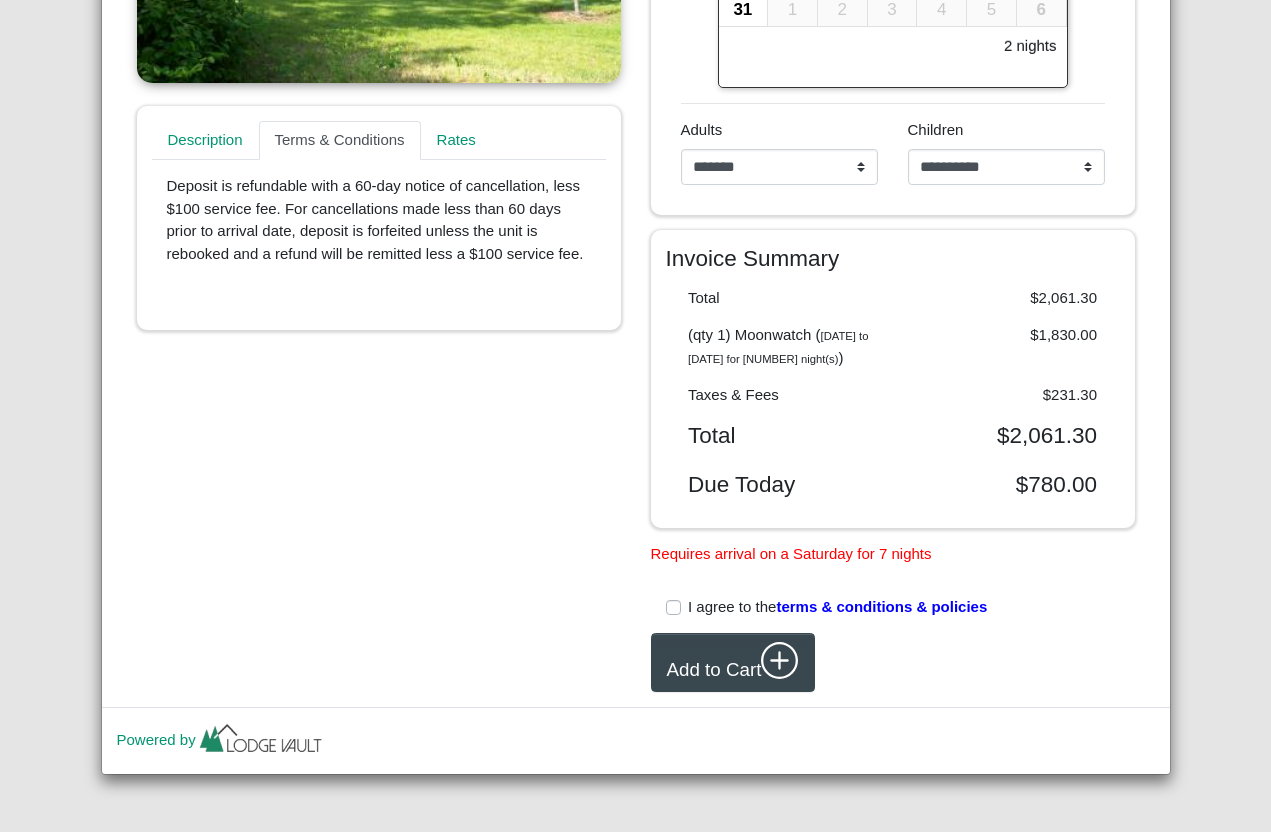 scroll, scrollTop: 706, scrollLeft: 0, axis: vertical 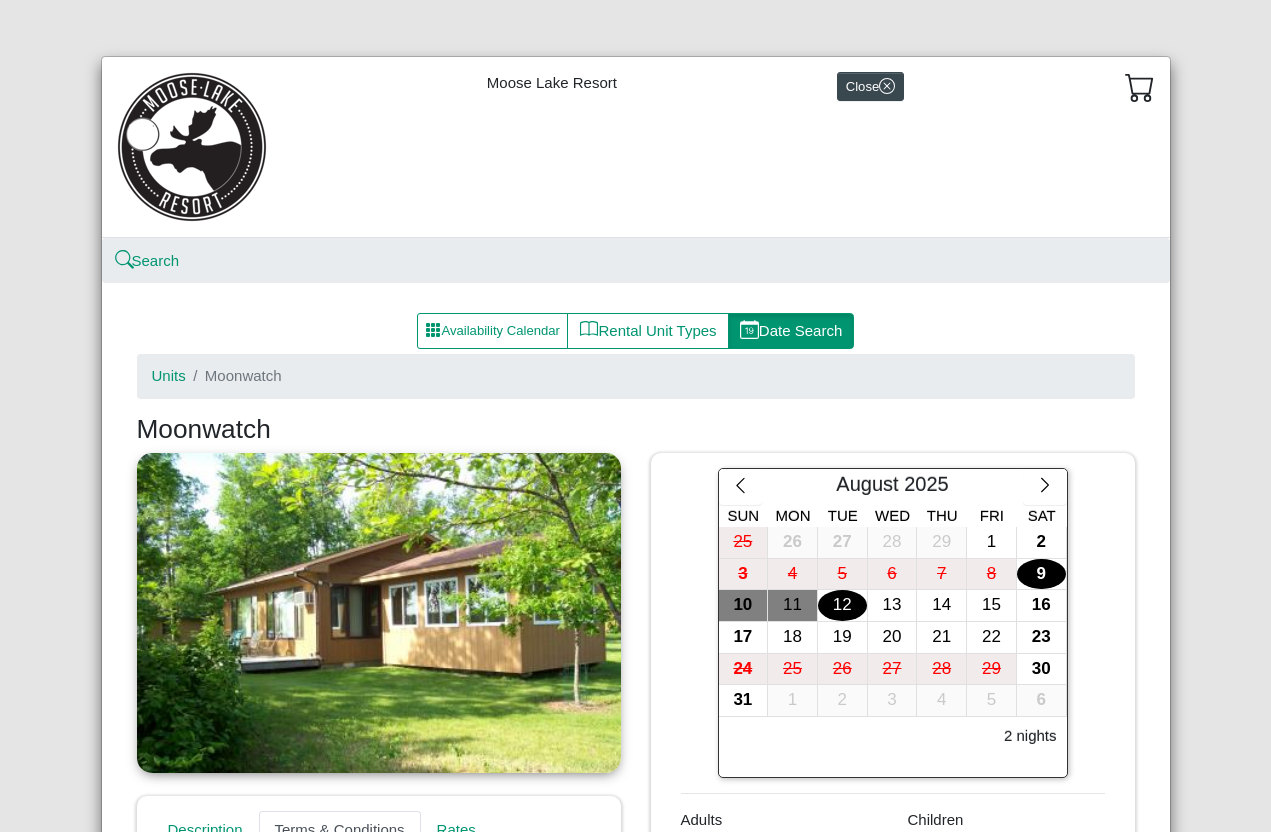 click on "Rental Unit Types" at bounding box center (647, 331) 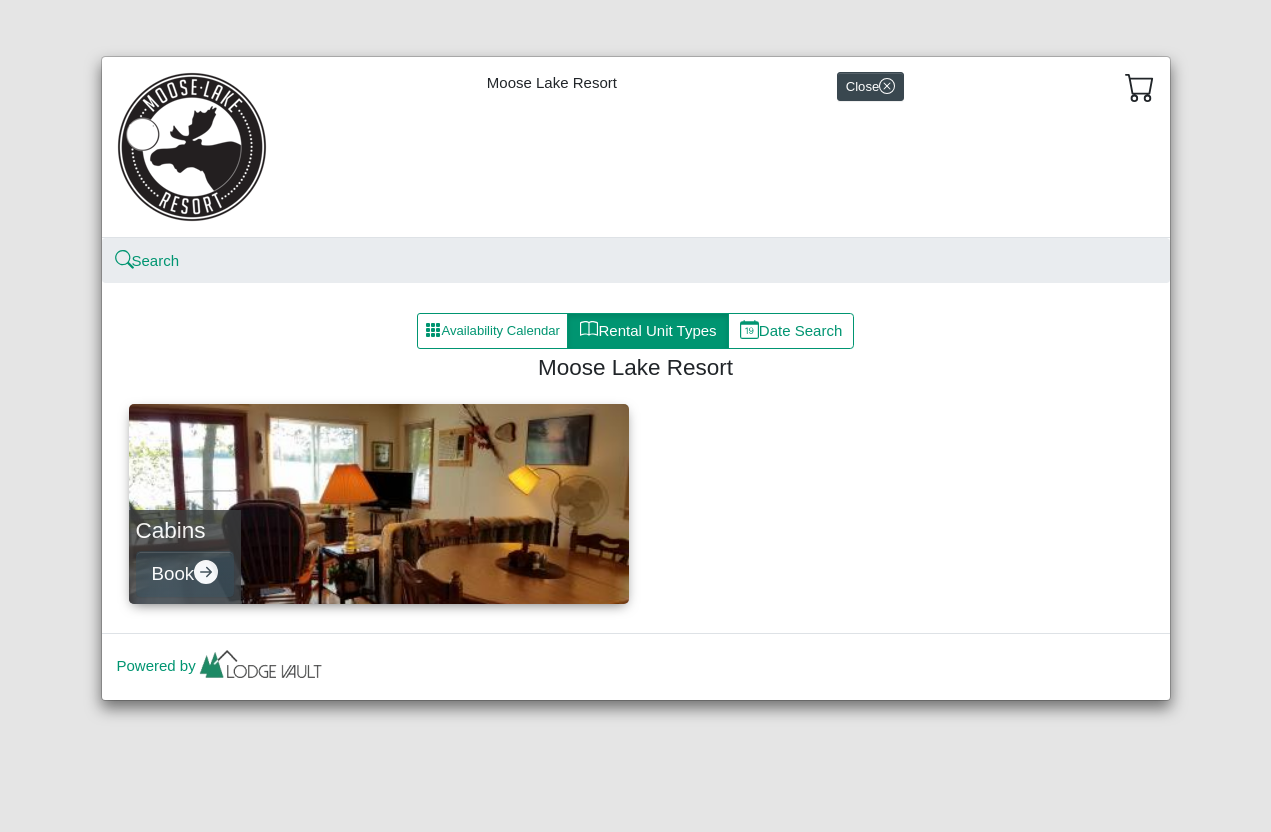 click 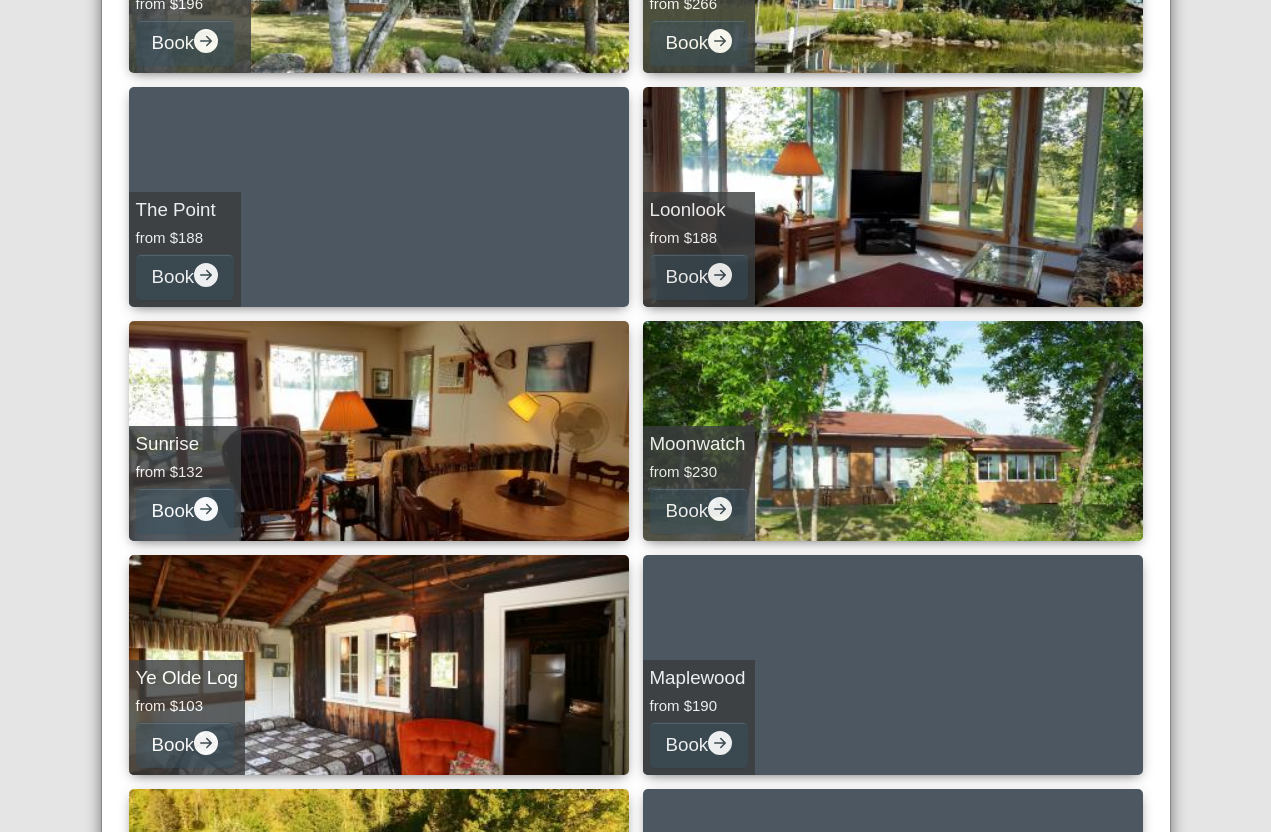 scroll, scrollTop: 538, scrollLeft: 0, axis: vertical 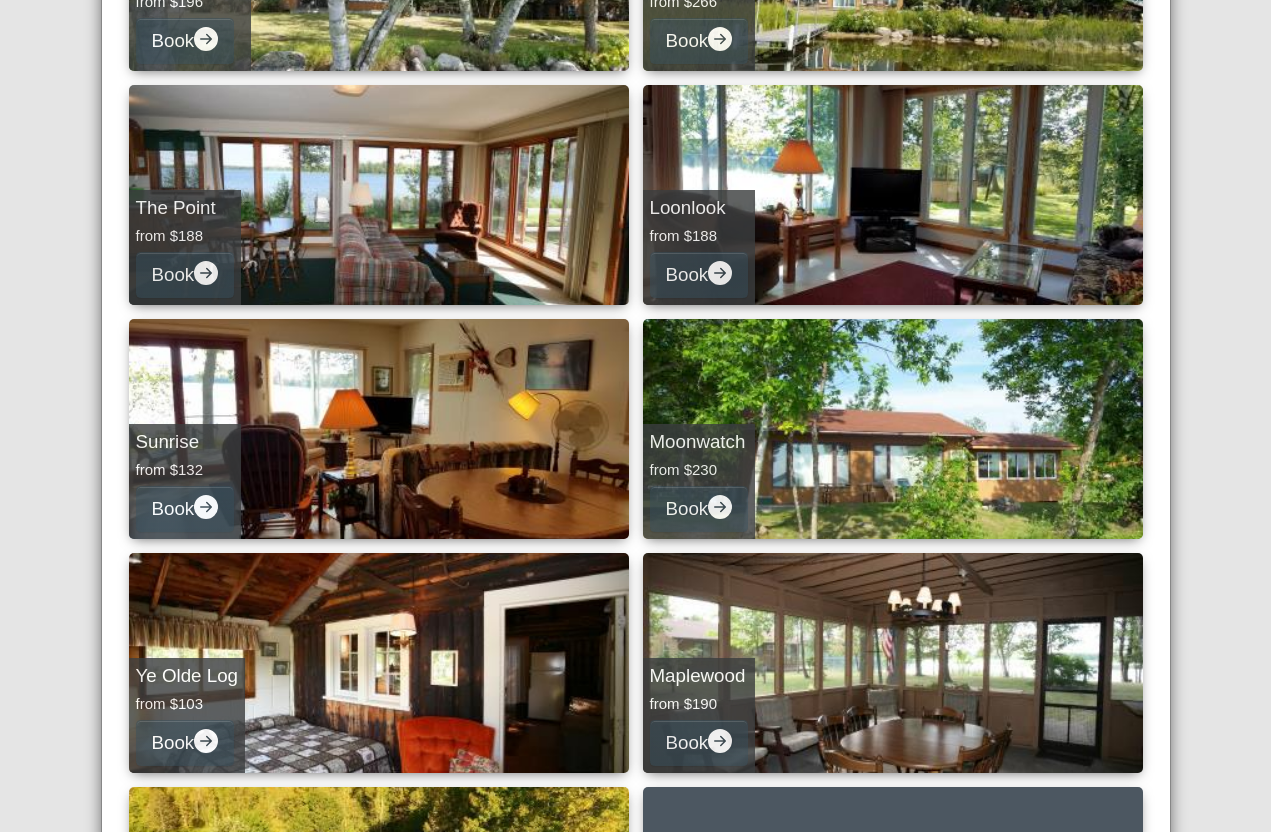 click on "Moonwatch   from $230  Book" at bounding box center (699, 481) 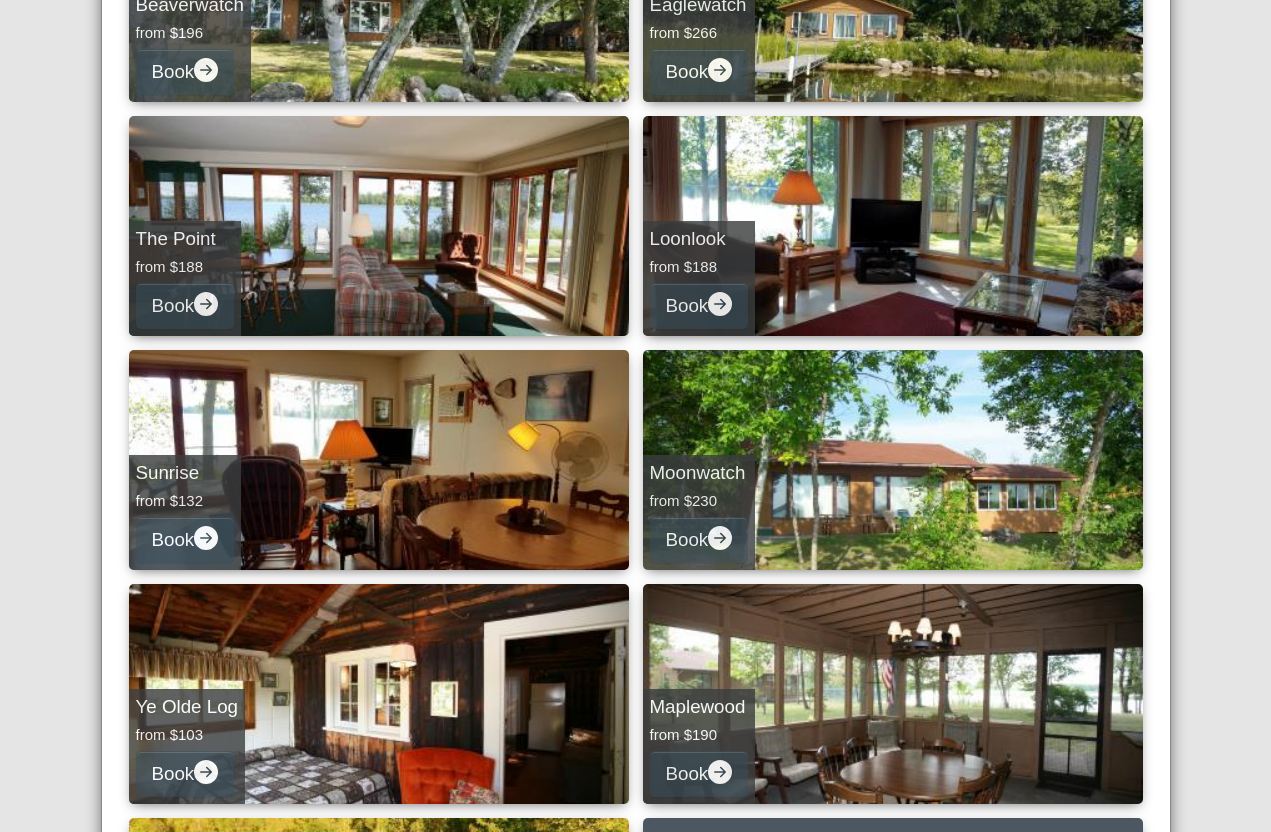 select on "*" 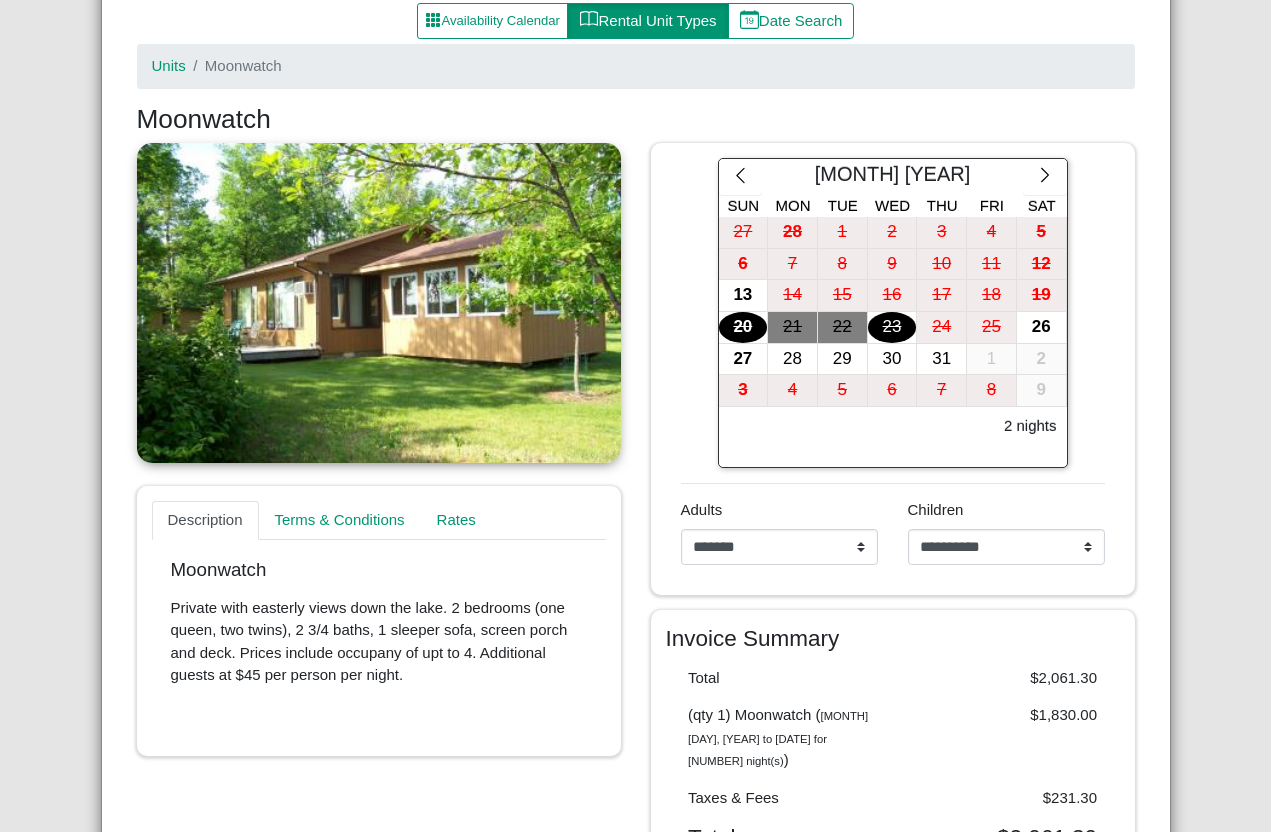 scroll, scrollTop: 119, scrollLeft: 0, axis: vertical 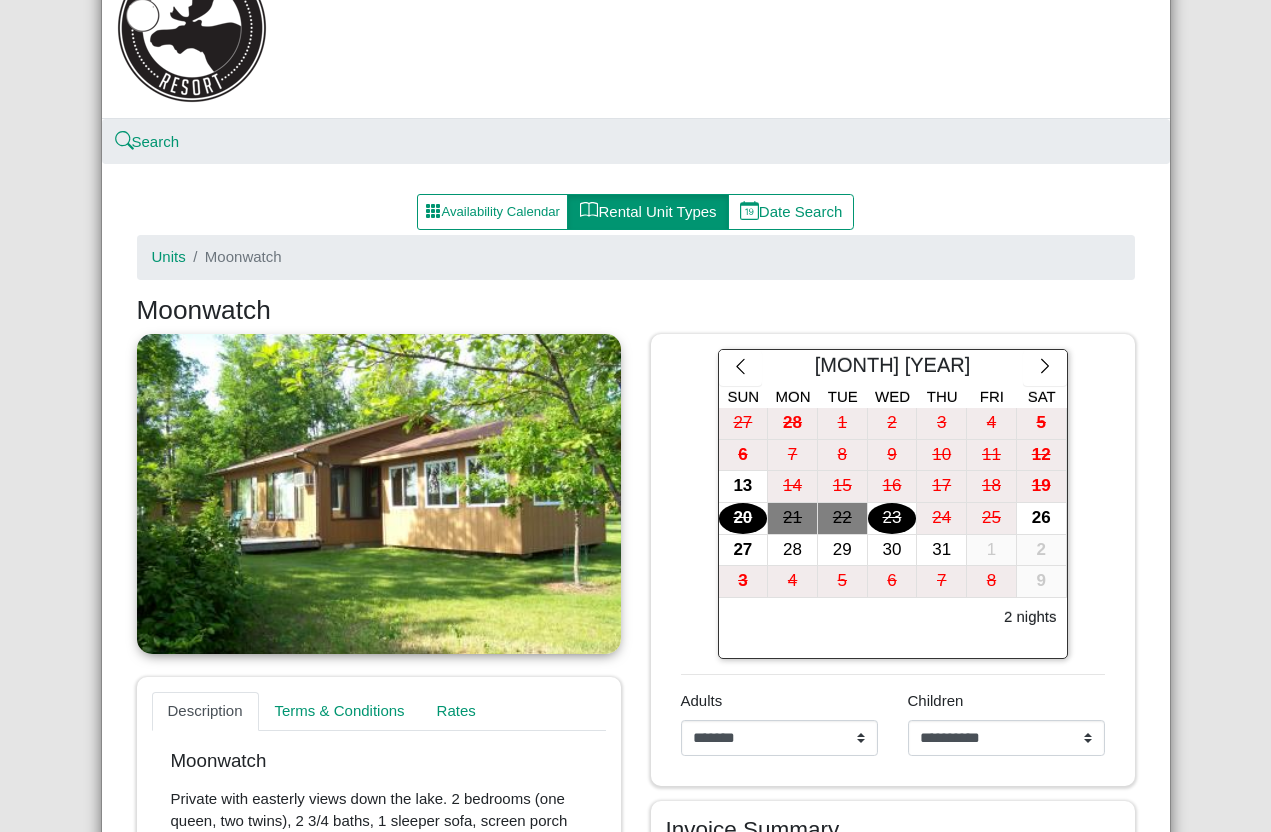 click at bounding box center [1044, 368] 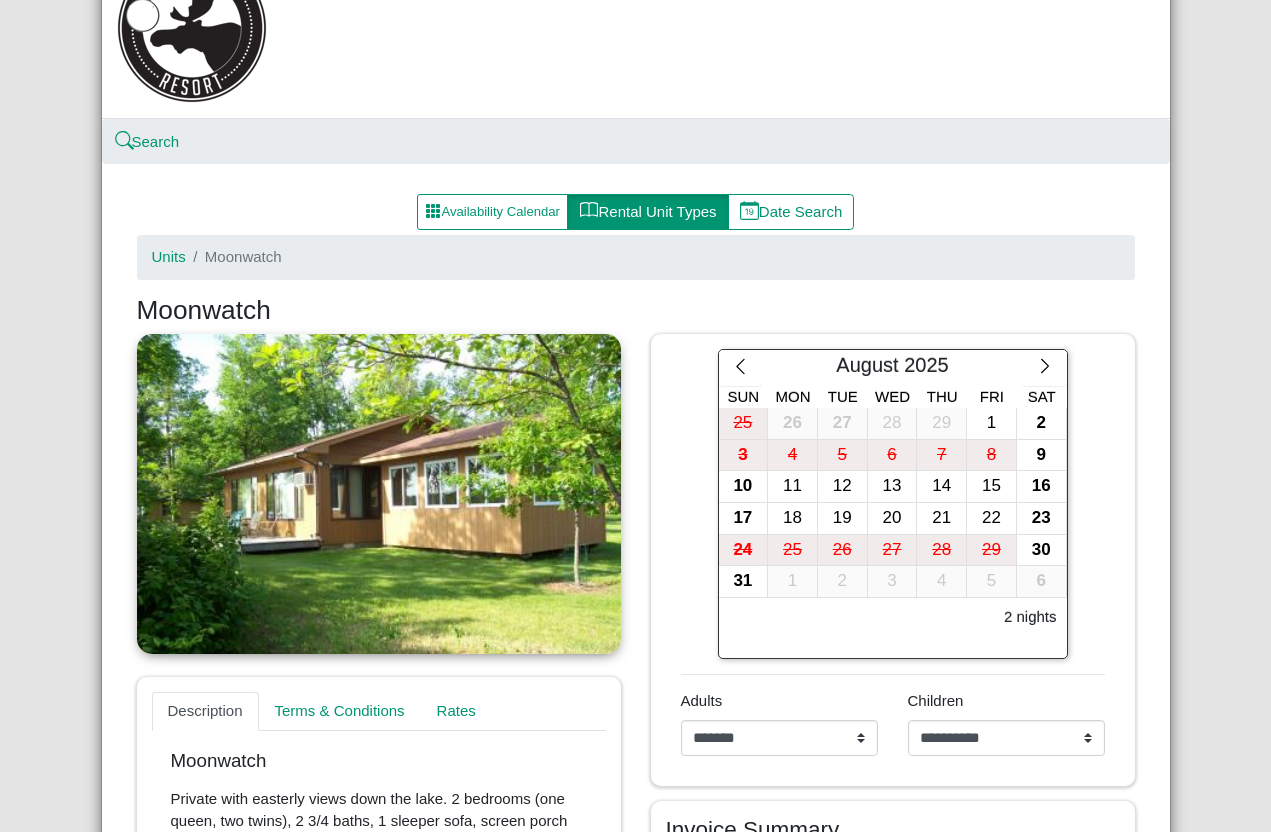 click on "9" at bounding box center [1041, 455] 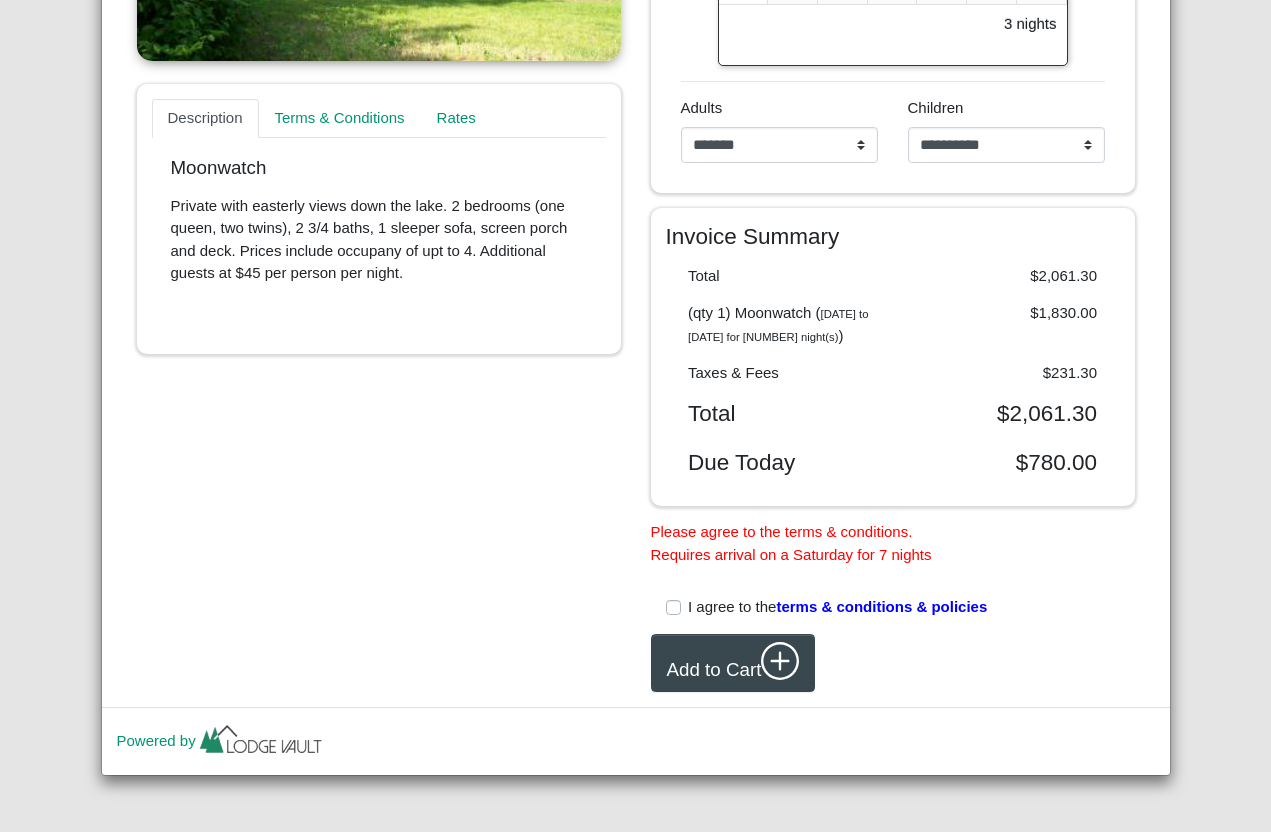 scroll, scrollTop: 728, scrollLeft: 0, axis: vertical 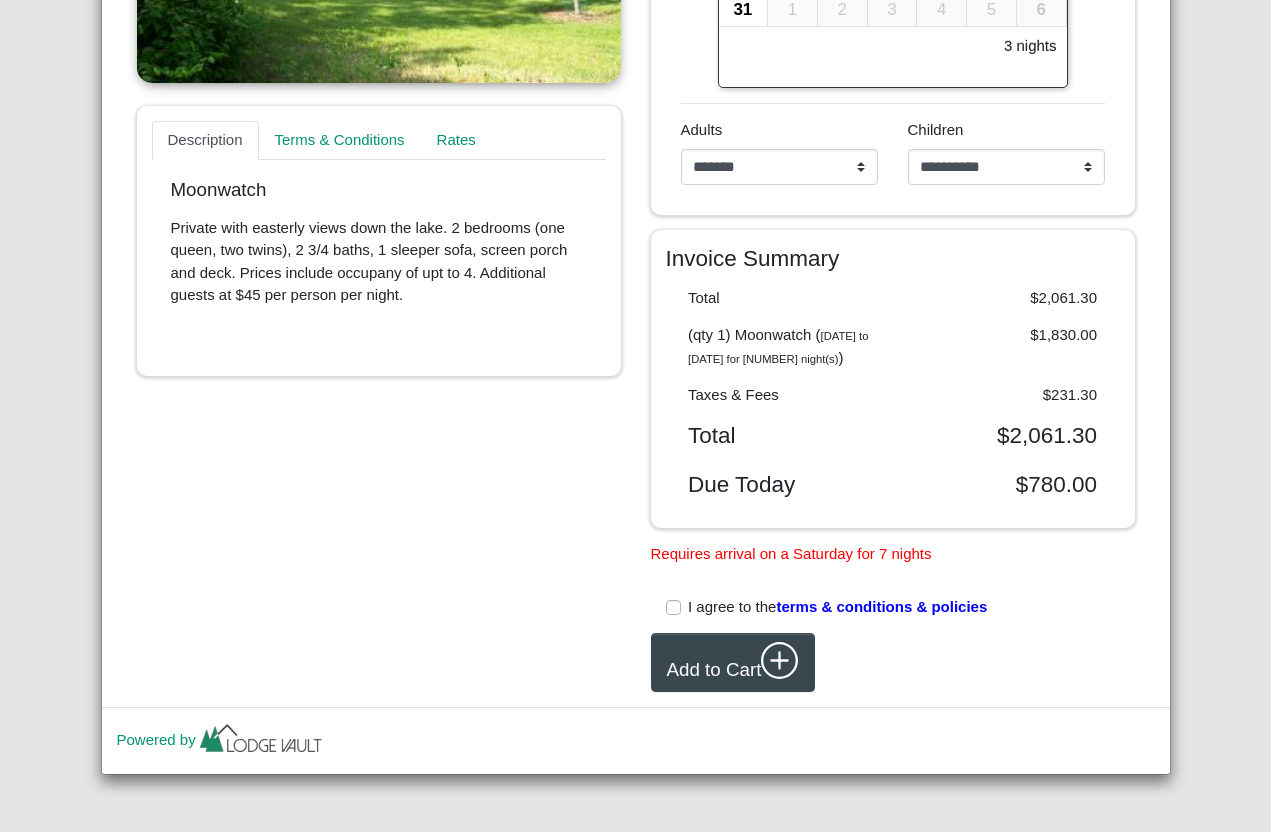 click 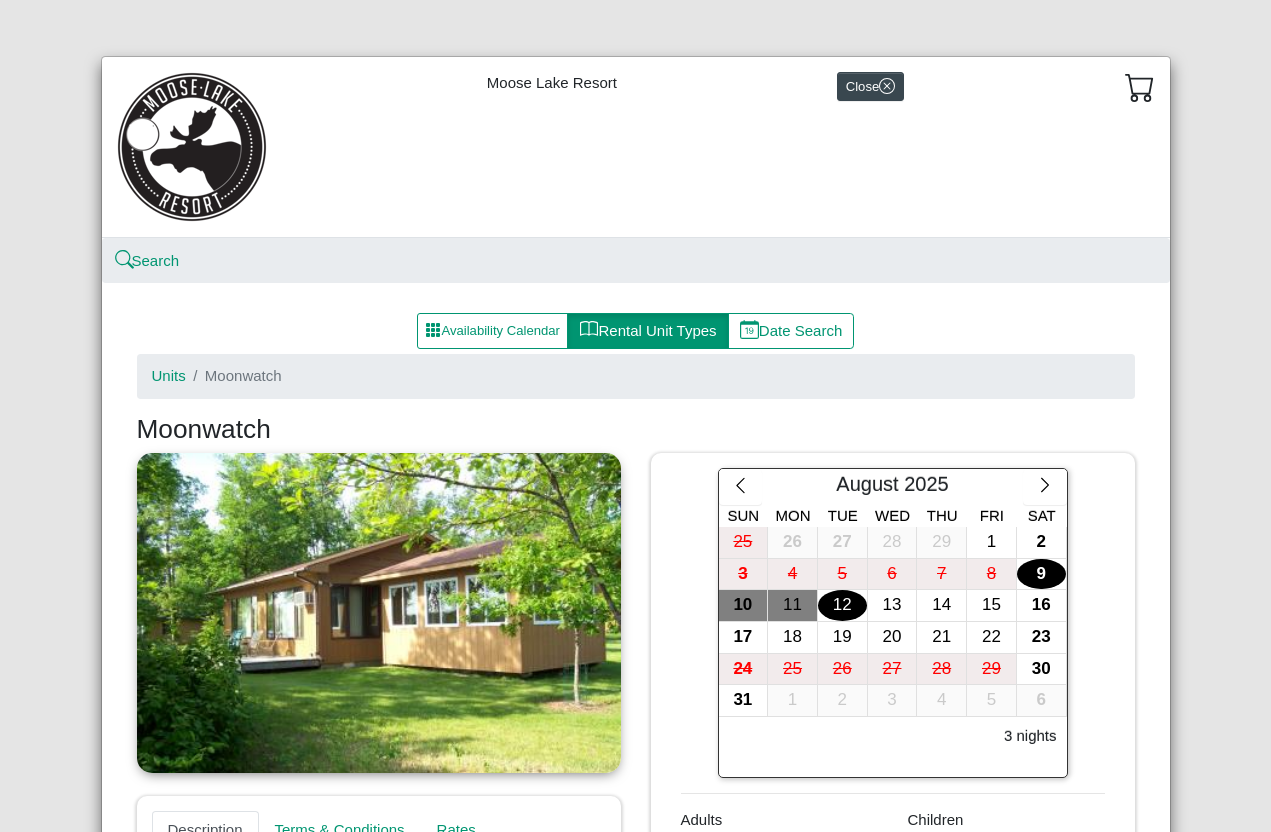 scroll, scrollTop: 0, scrollLeft: 0, axis: both 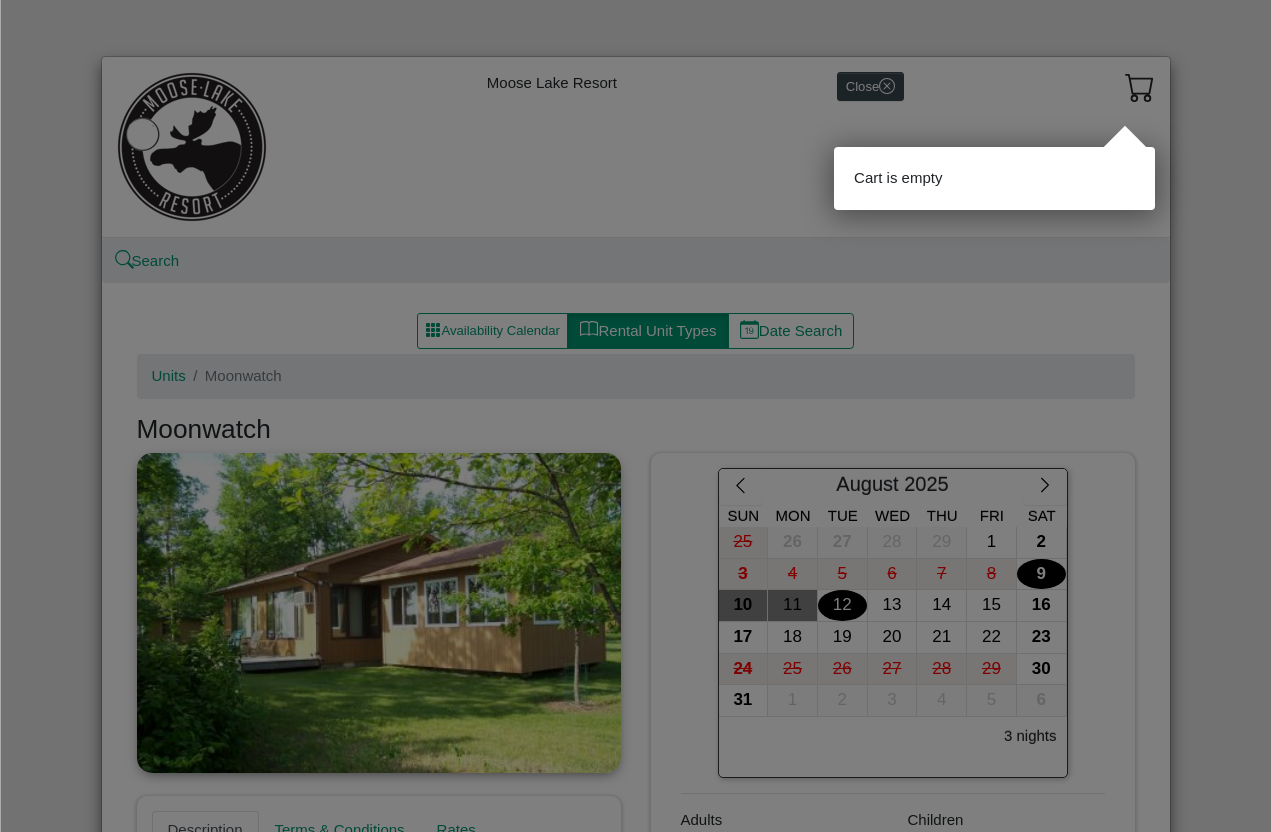 click at bounding box center (635, 416) 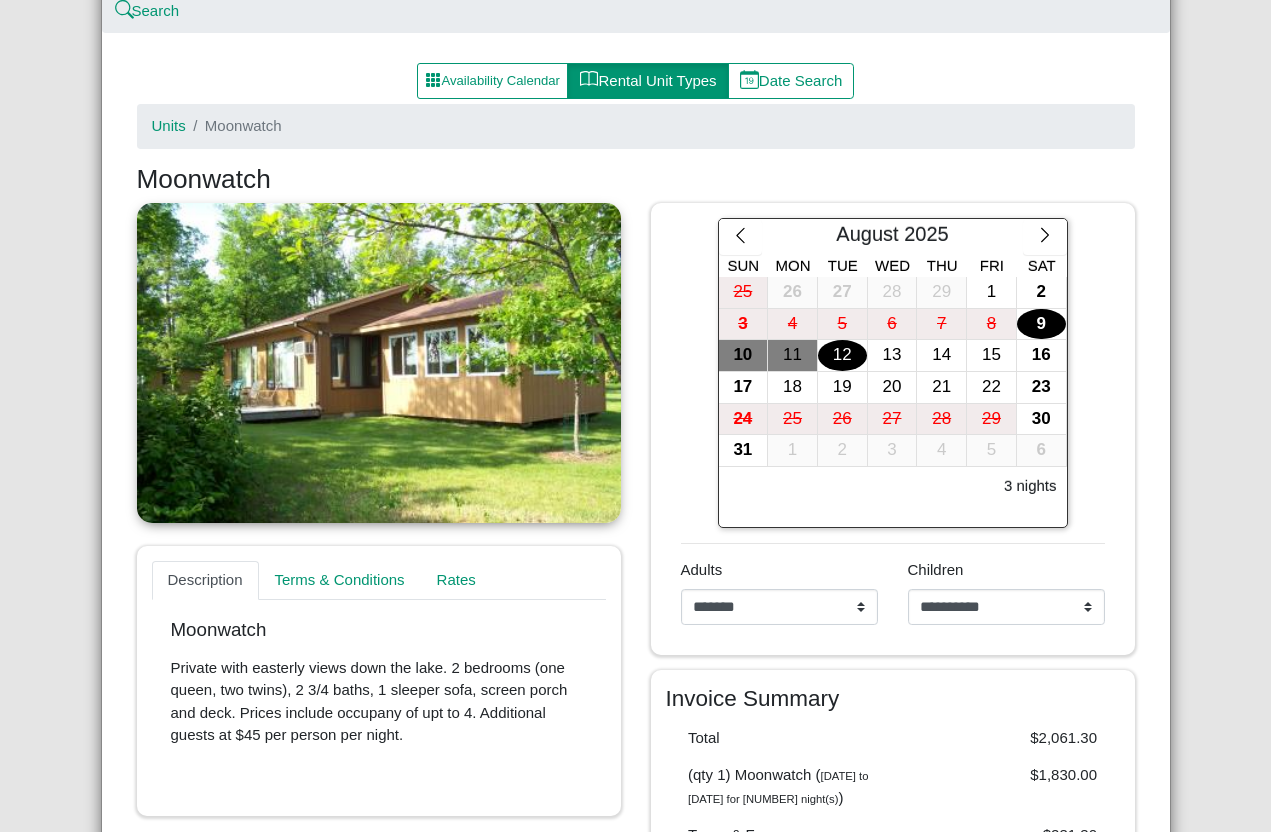 scroll, scrollTop: 163, scrollLeft: 0, axis: vertical 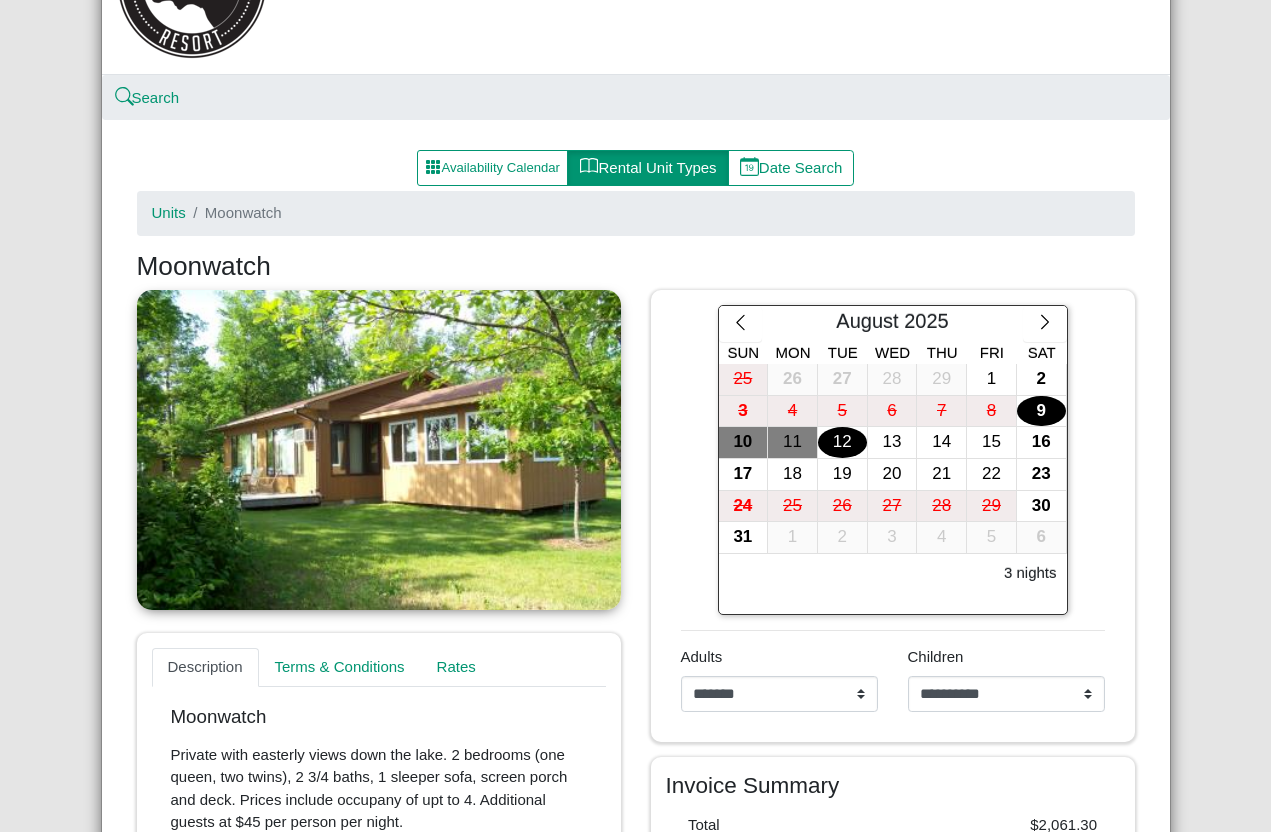 click on "16" at bounding box center [1041, 442] 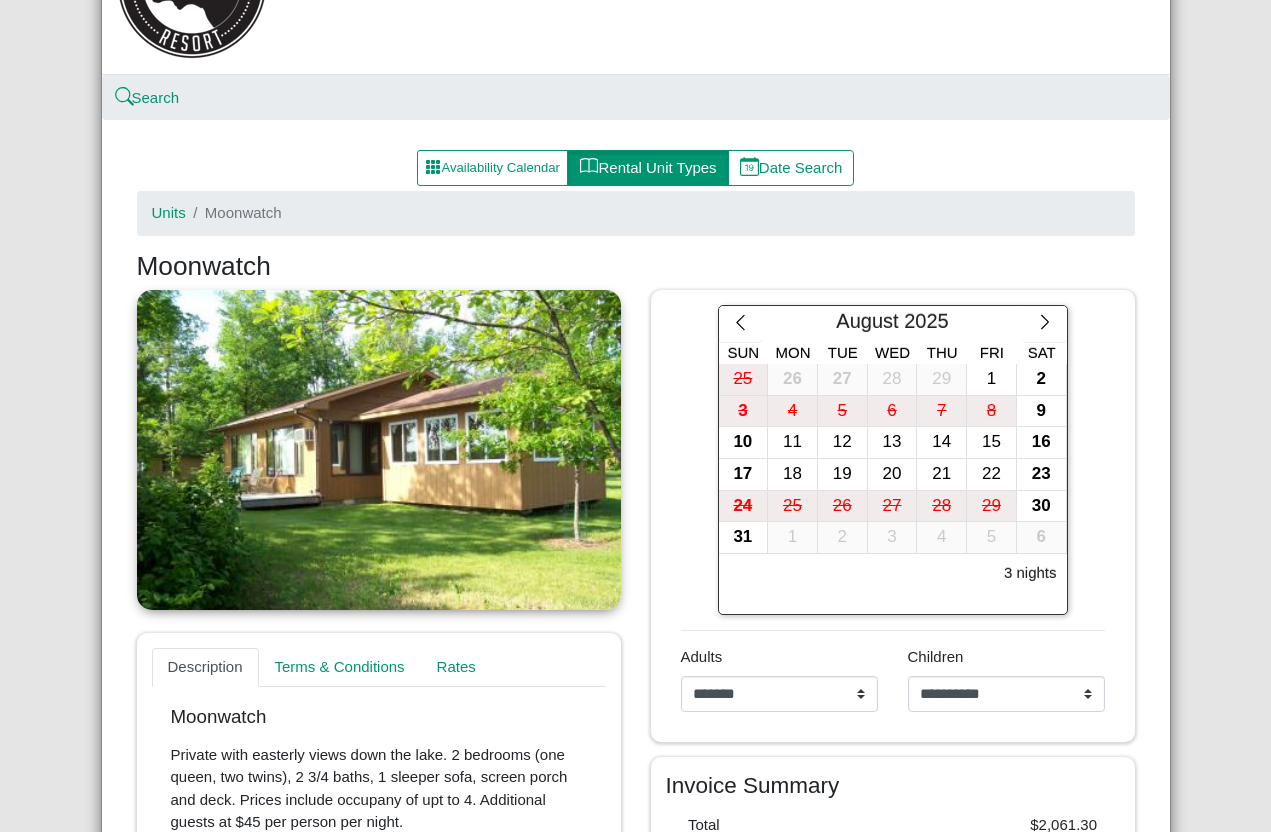 click on "9" at bounding box center [1041, 411] 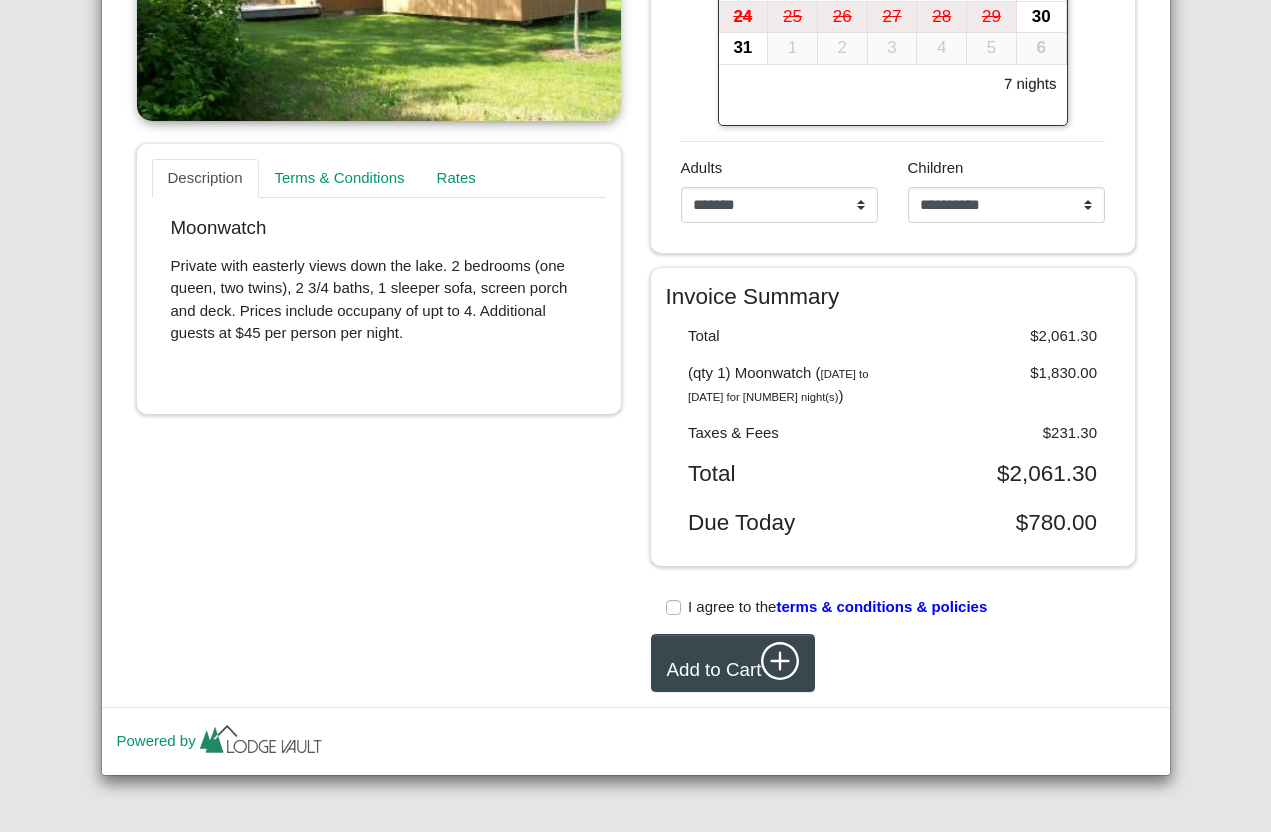 click 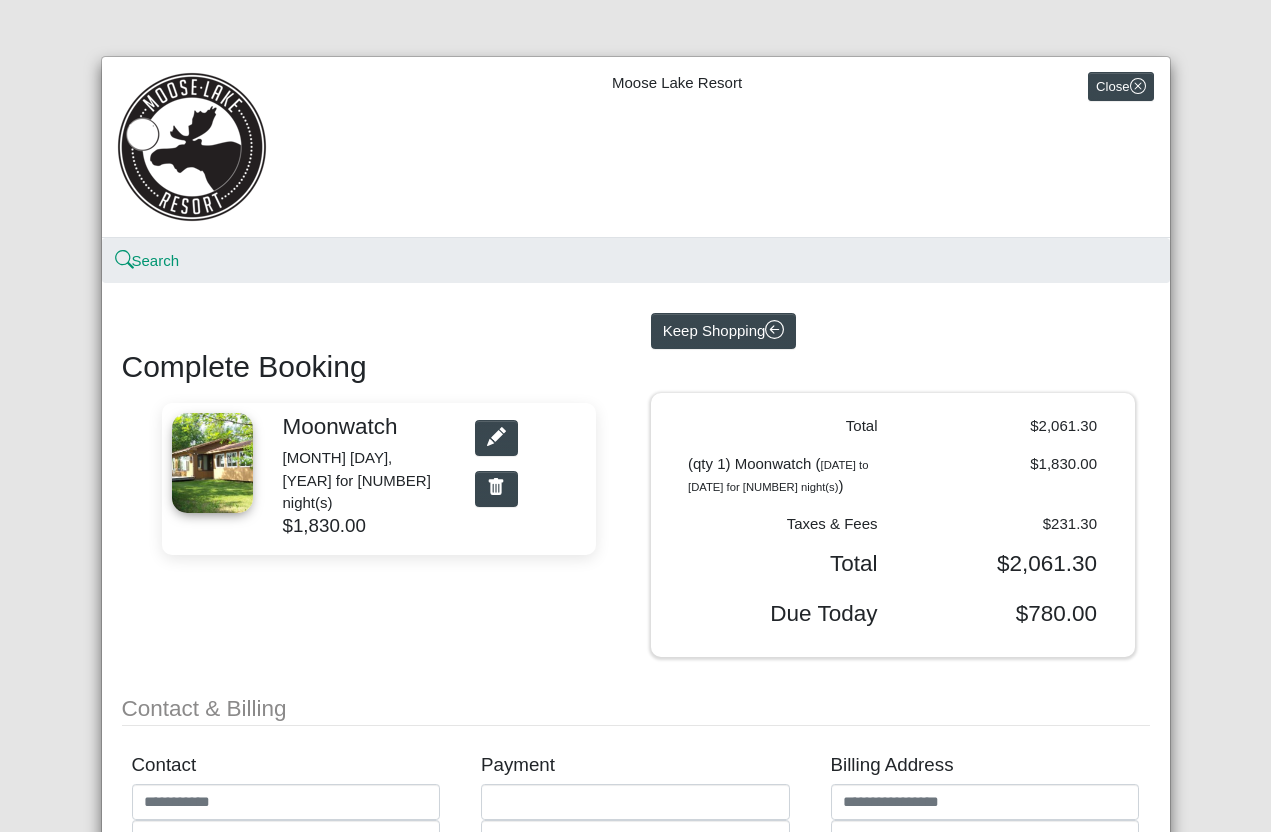scroll, scrollTop: 13, scrollLeft: 0, axis: vertical 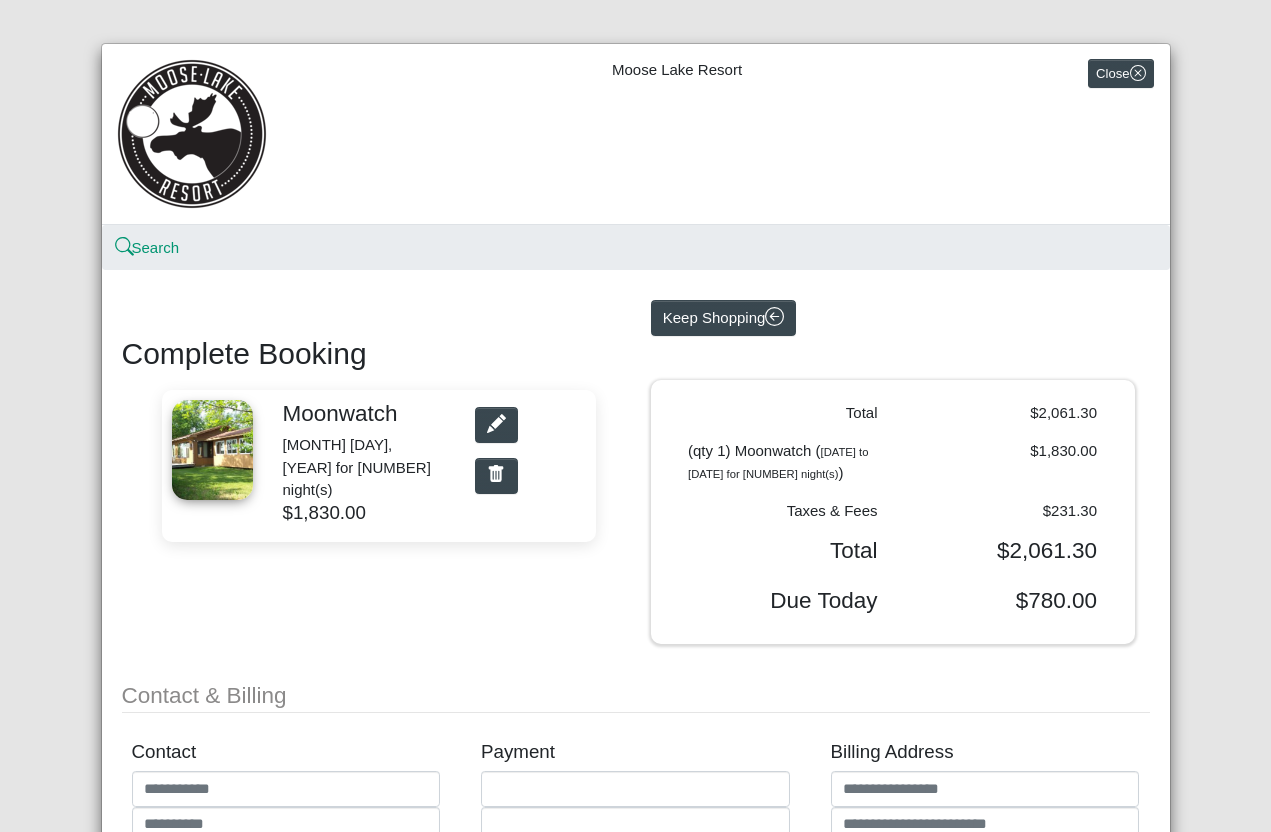click at bounding box center [212, 450] 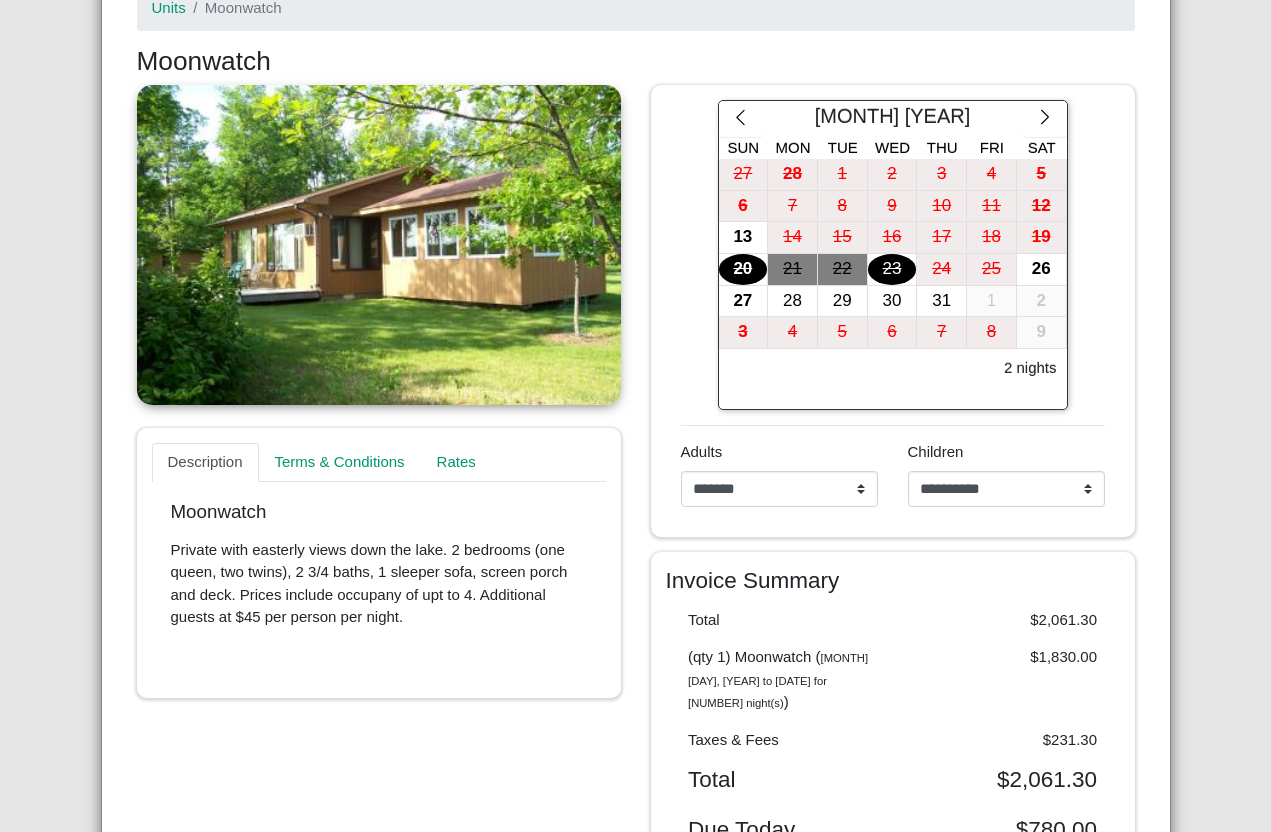 scroll, scrollTop: 365, scrollLeft: 0, axis: vertical 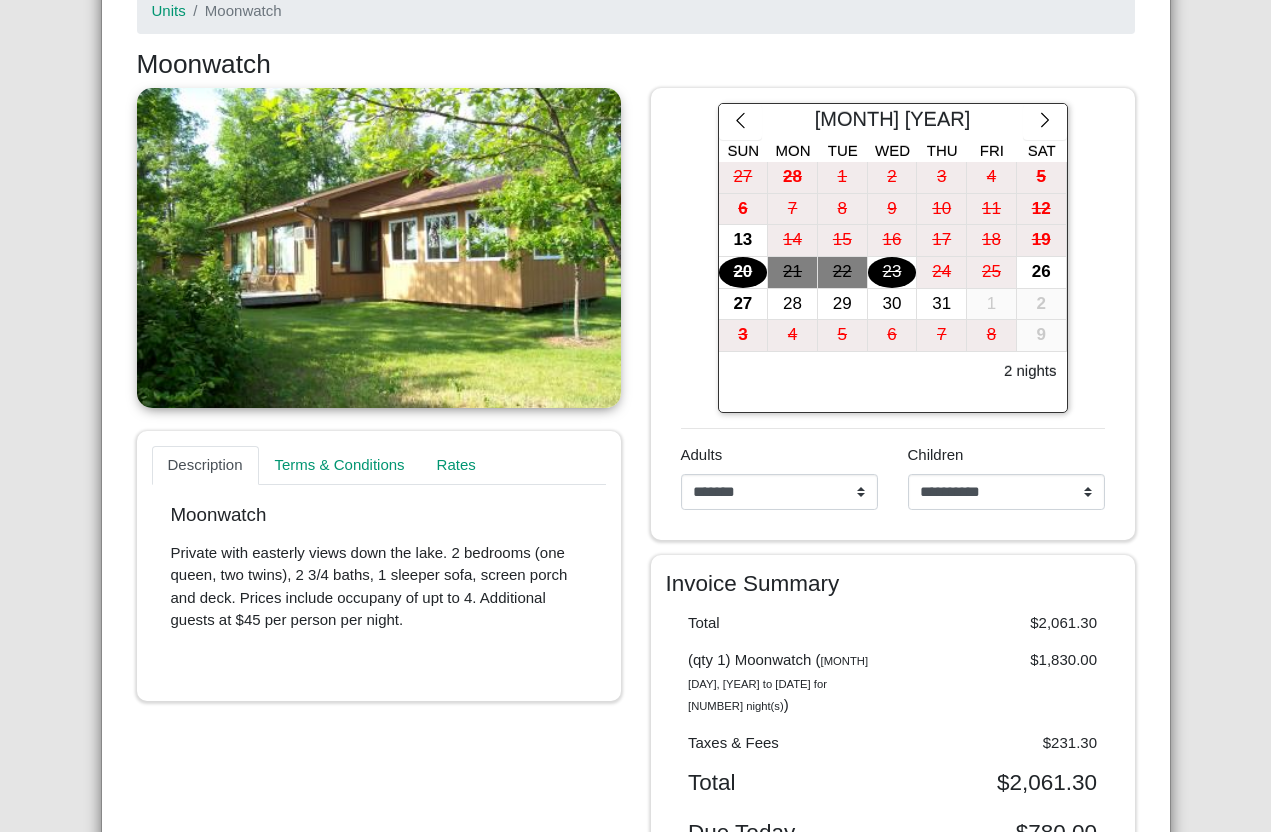 click at bounding box center (379, 248) 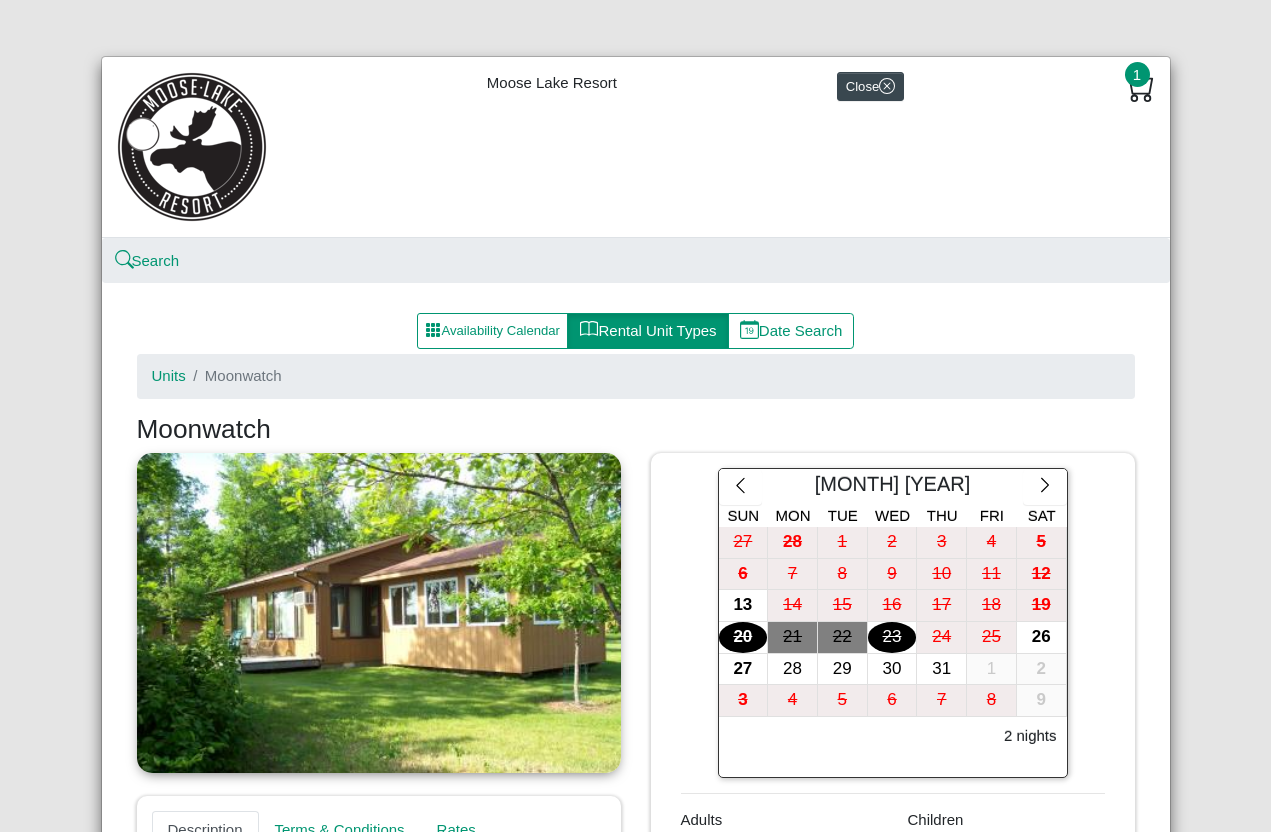scroll, scrollTop: 0, scrollLeft: 0, axis: both 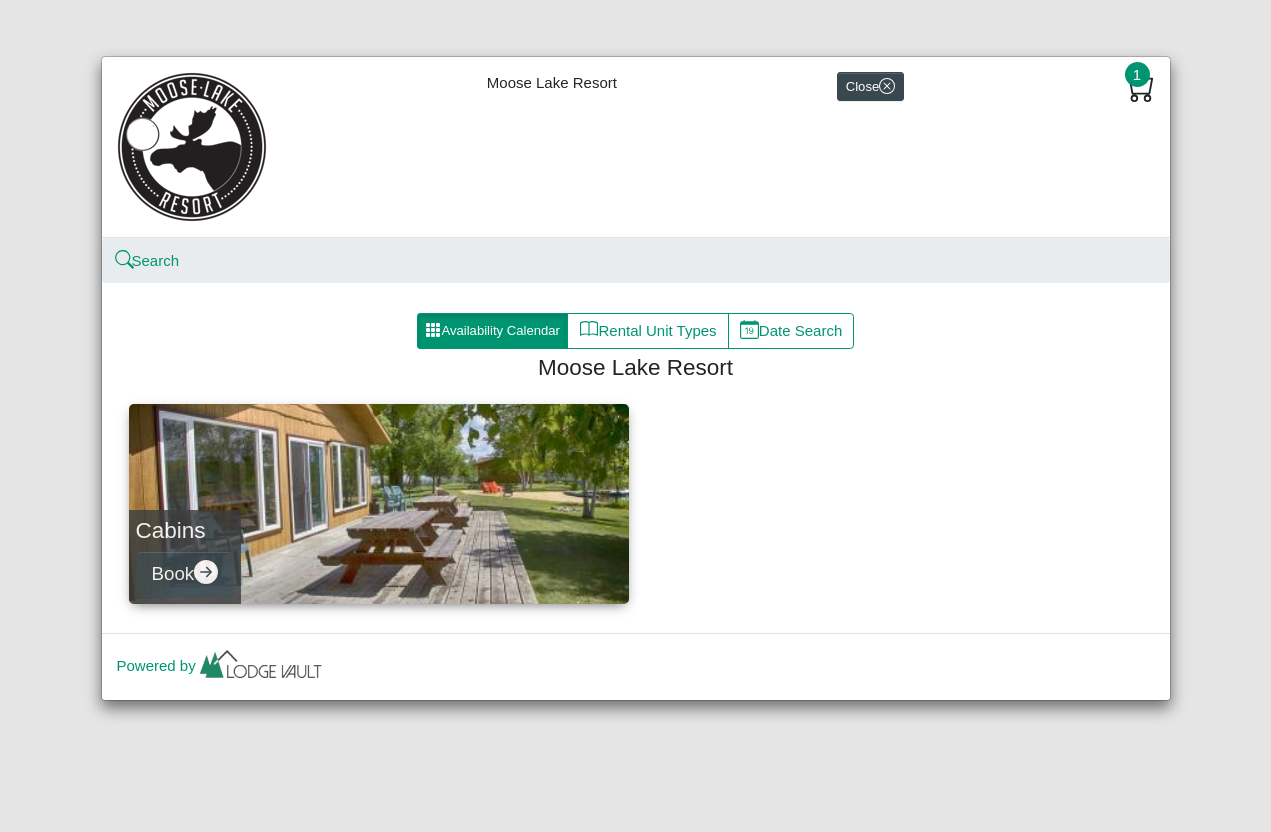 click at bounding box center [192, 147] 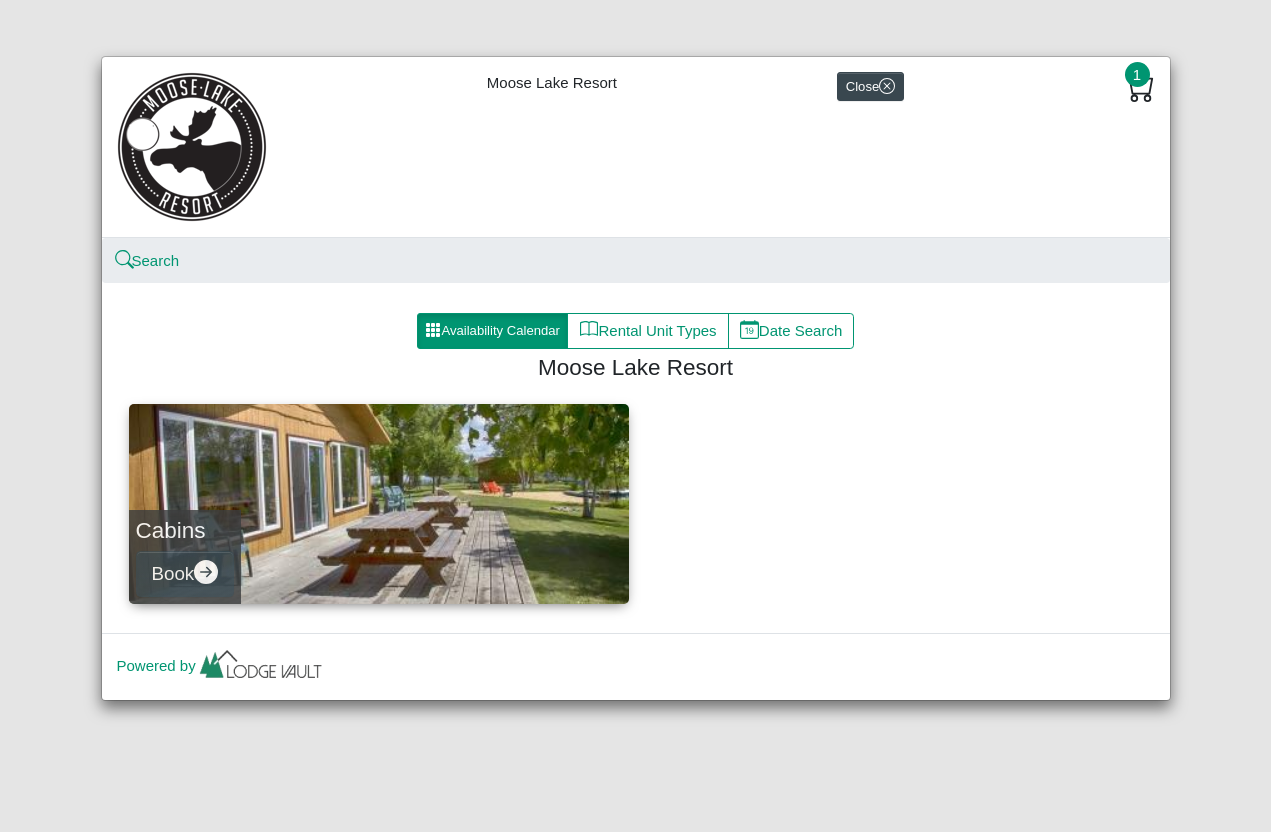 select on "*" 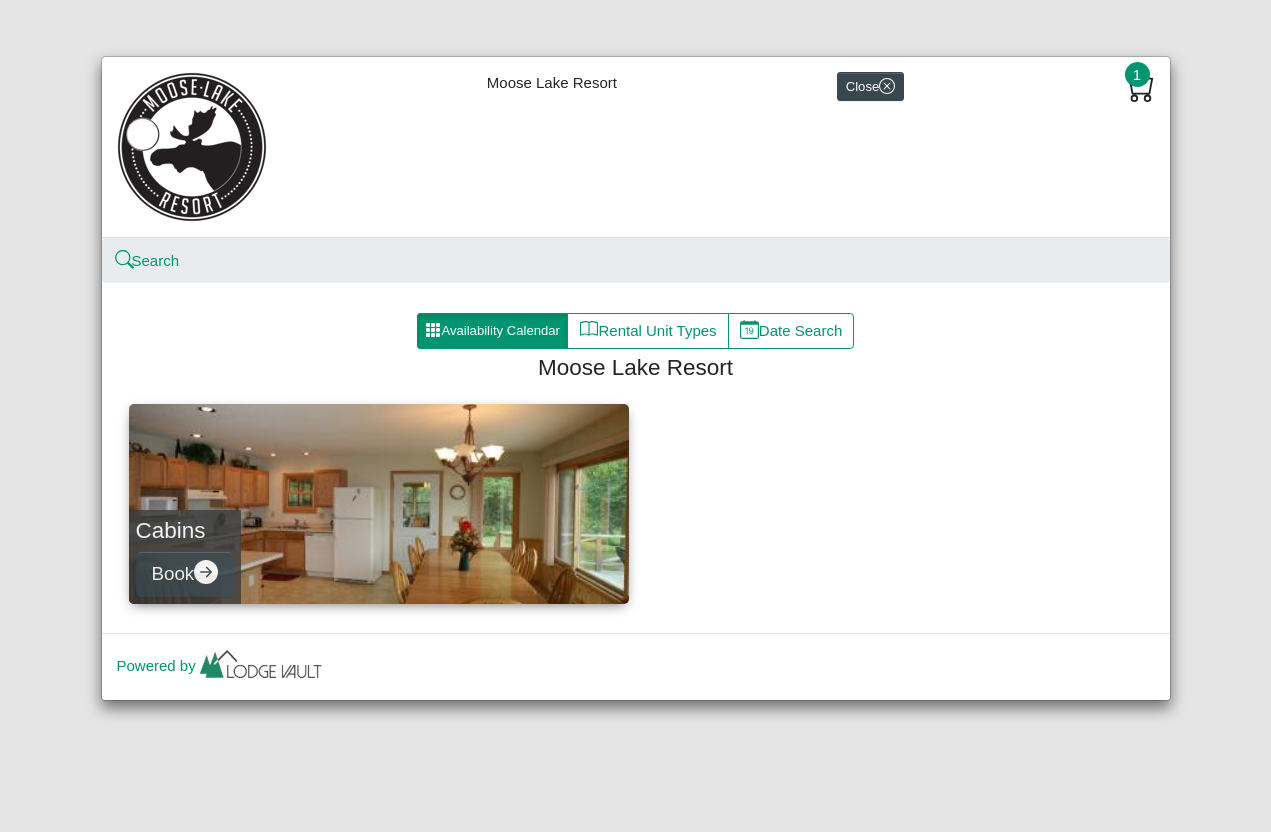 select on "*" 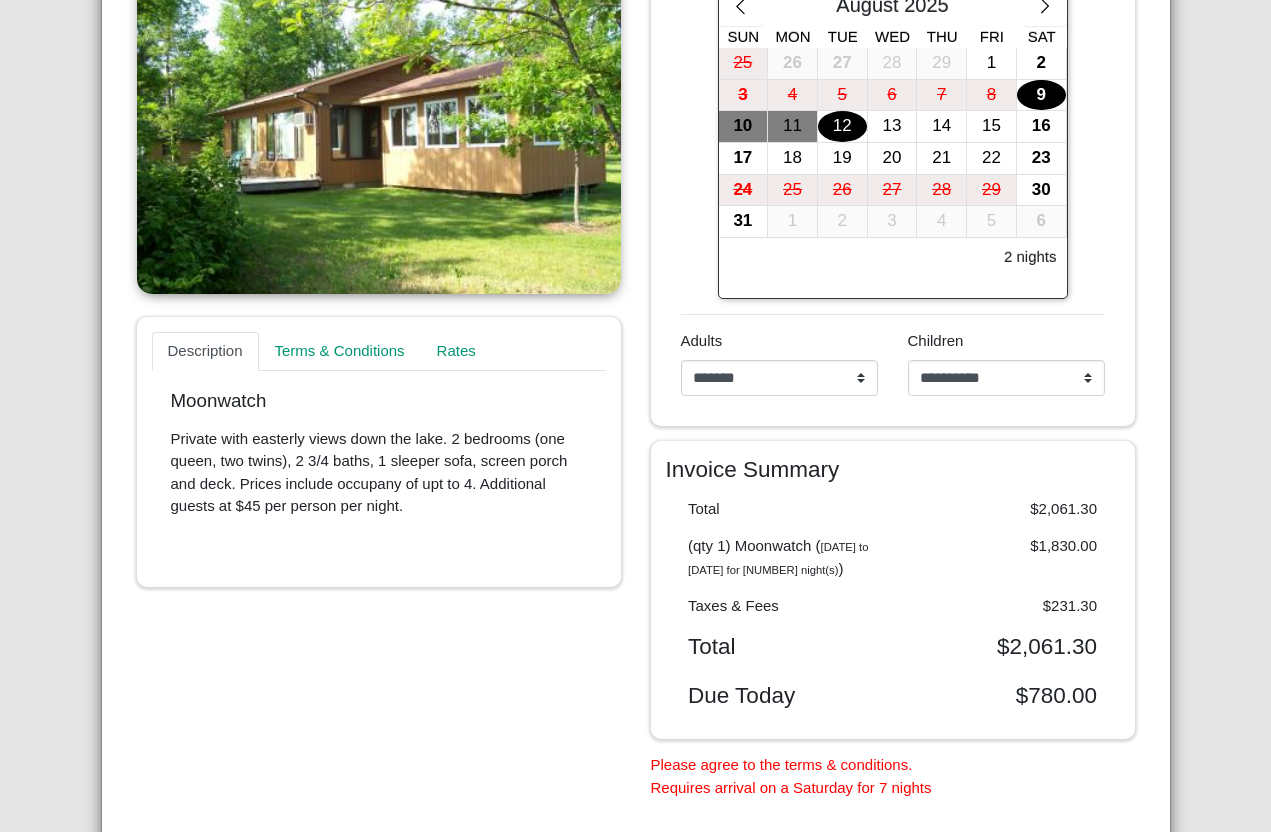 scroll, scrollTop: 503, scrollLeft: 0, axis: vertical 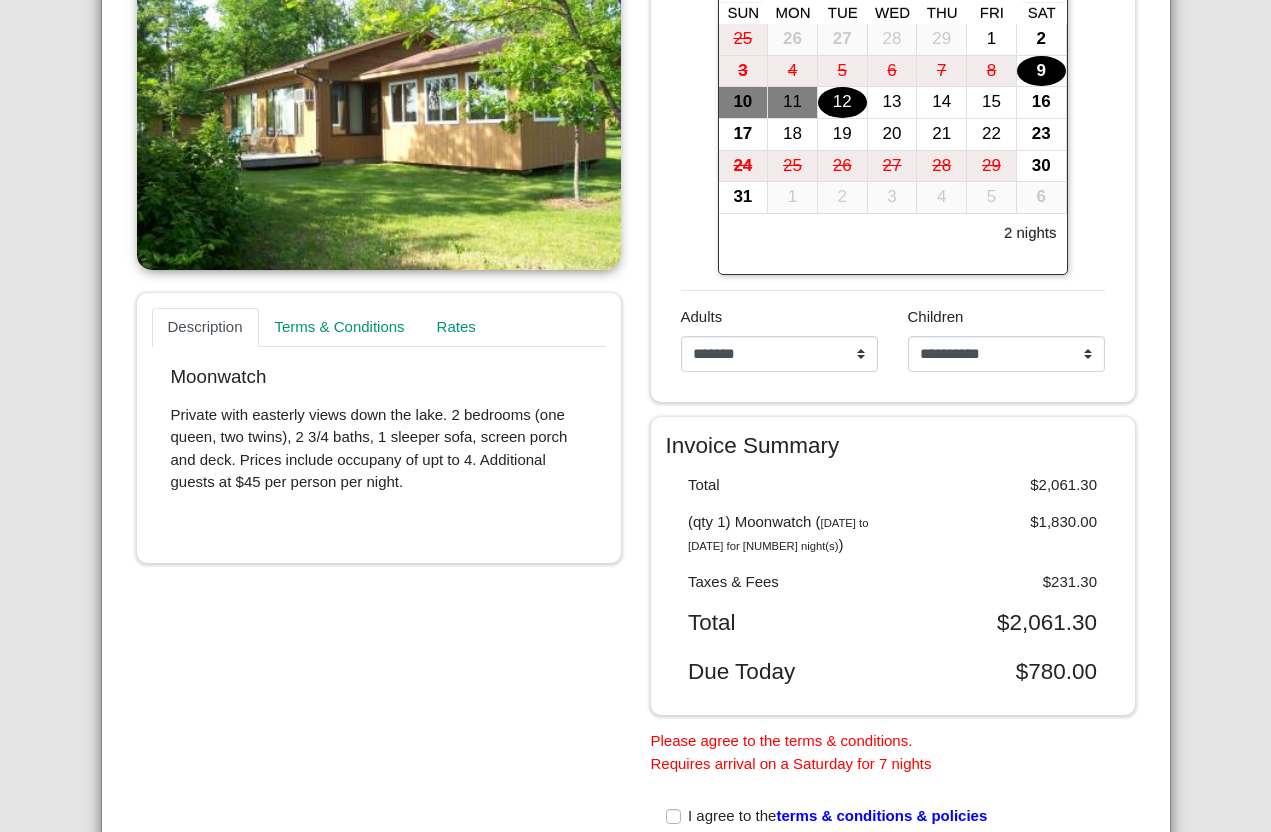 click at bounding box center (379, 110) 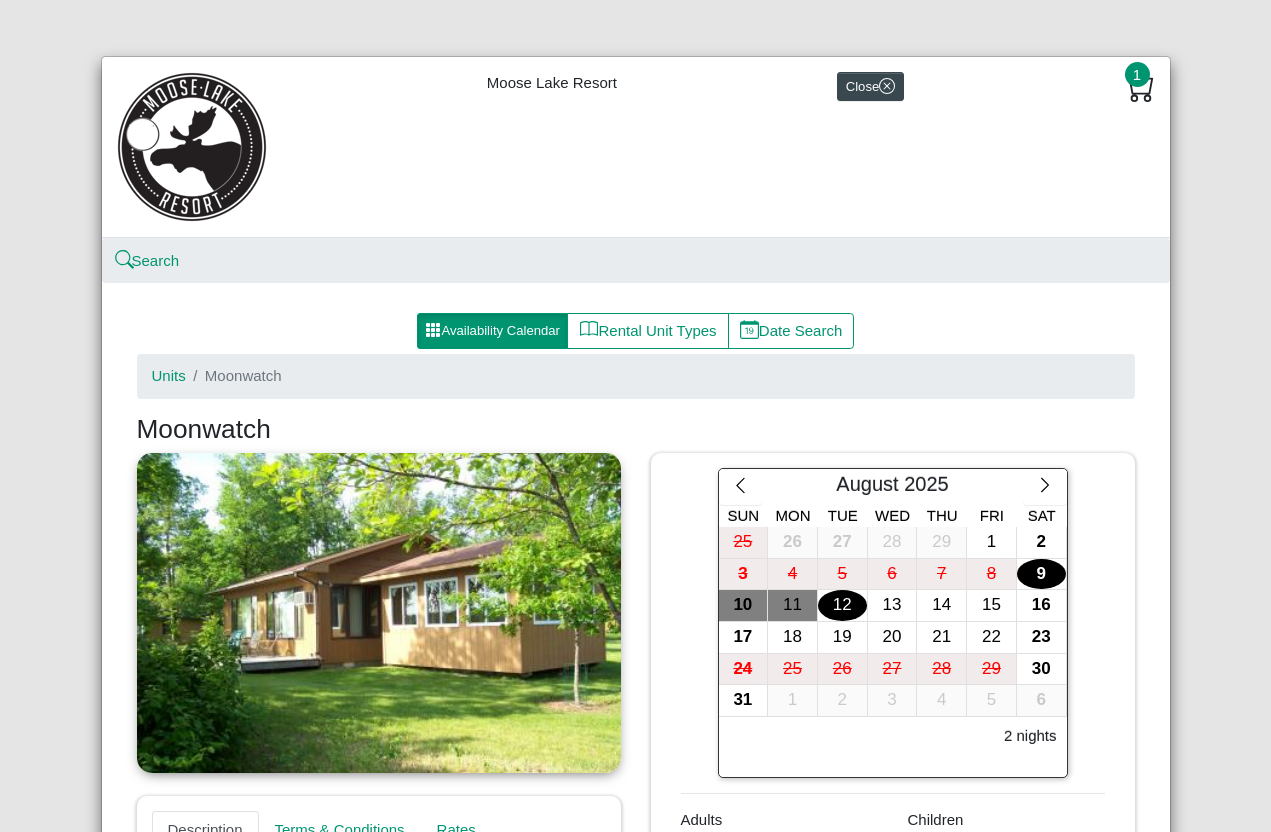 scroll, scrollTop: 0, scrollLeft: 0, axis: both 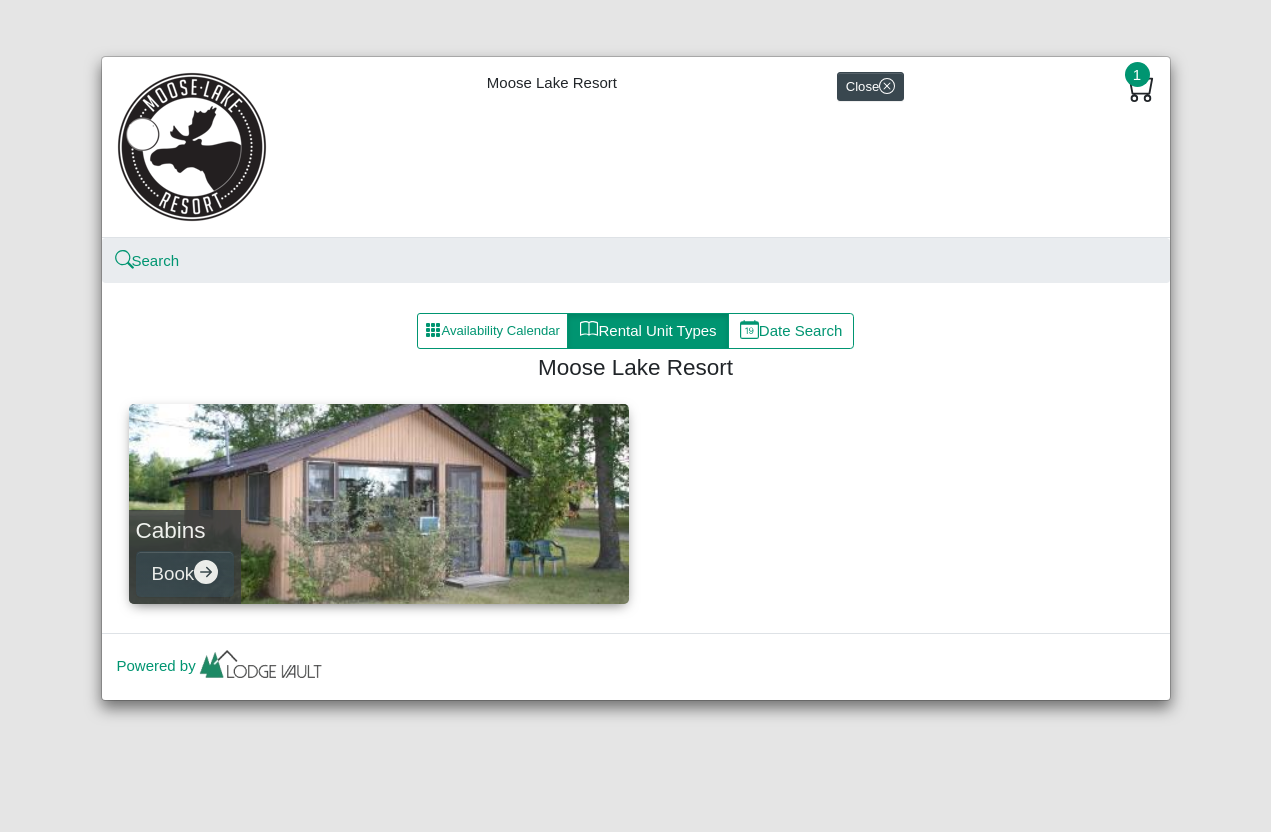 click on "Book" at bounding box center [185, 573] 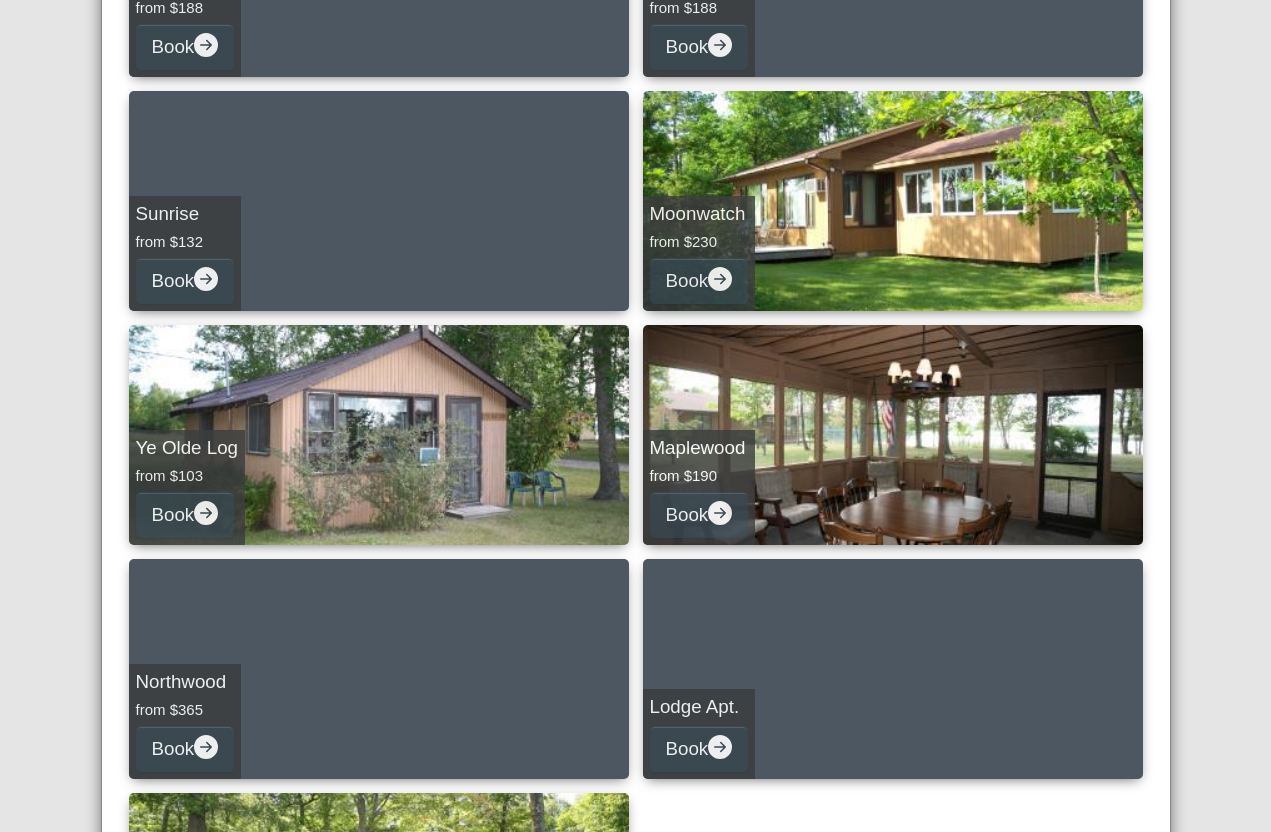 scroll, scrollTop: 790, scrollLeft: 0, axis: vertical 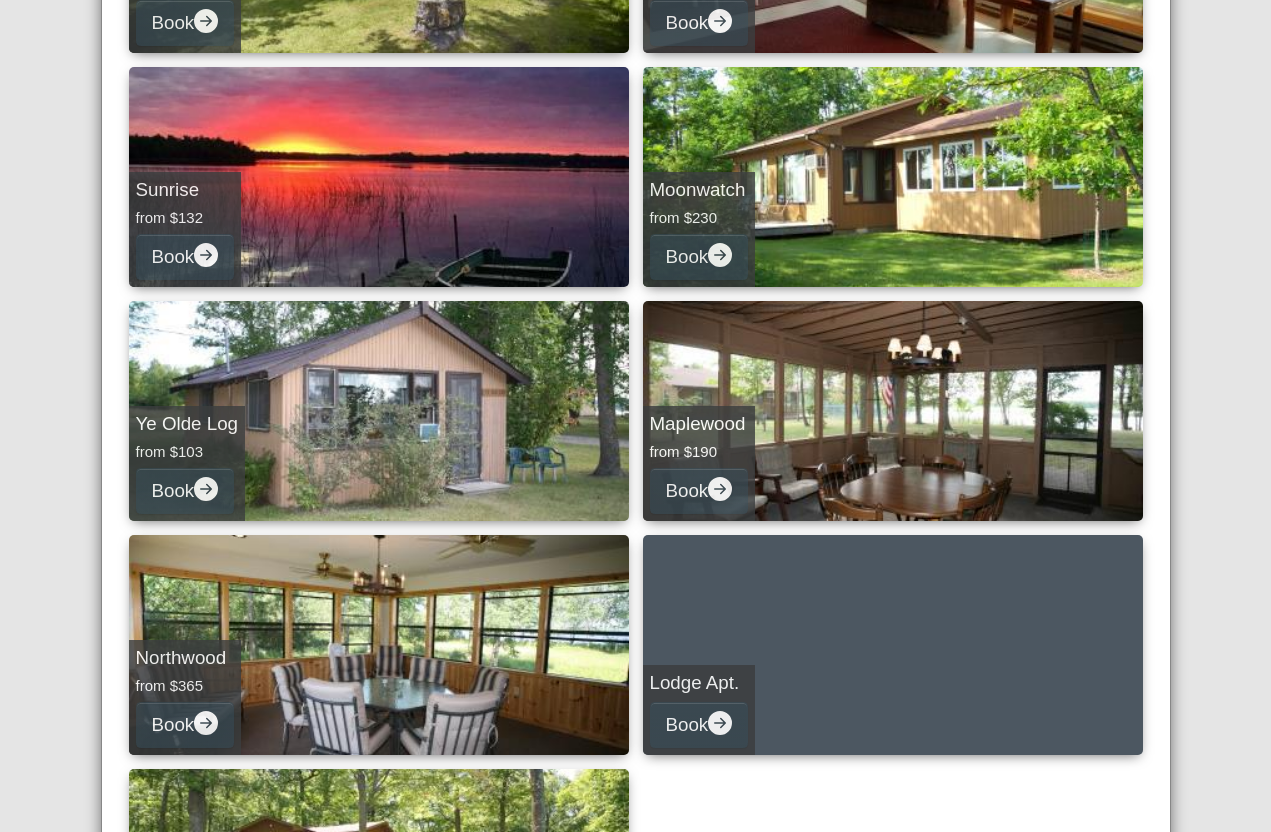 click on "Moonwatch   from $230  Book" at bounding box center (893, 177) 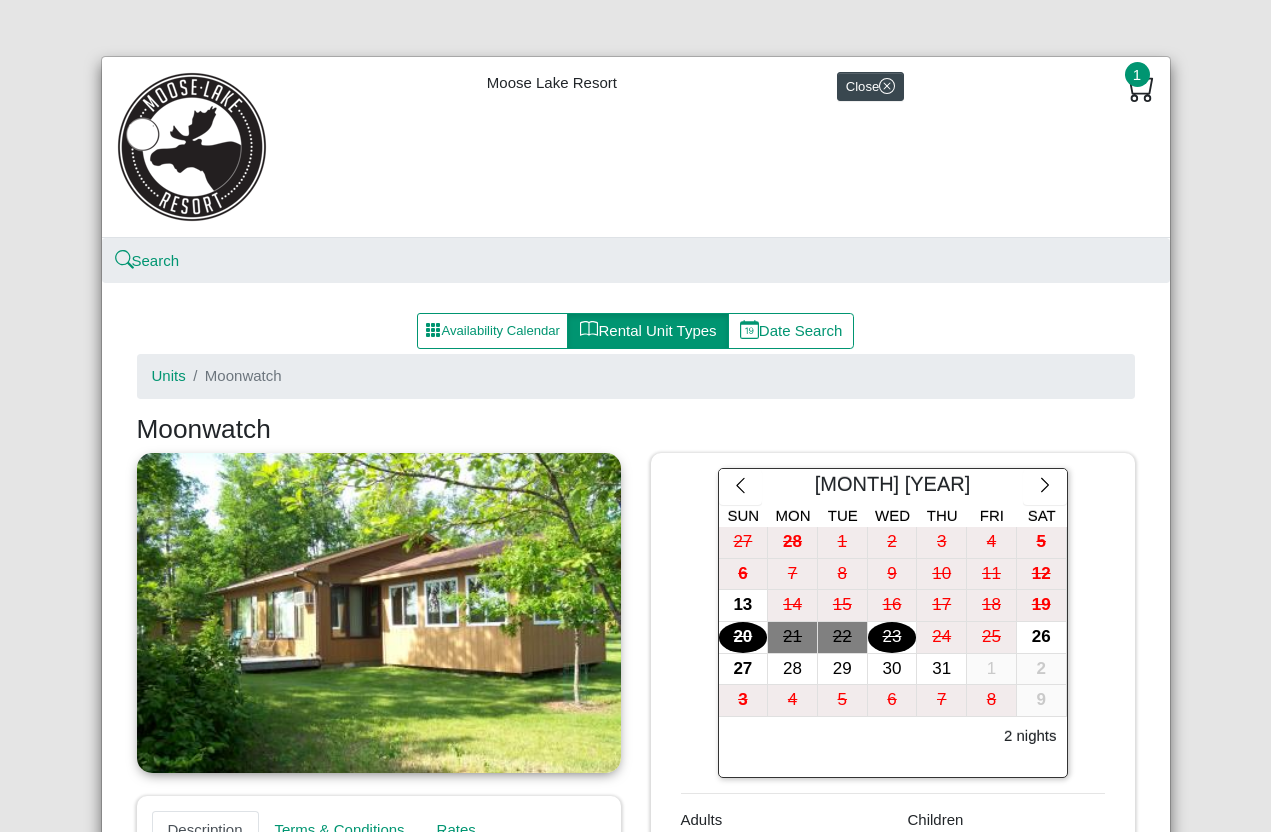 scroll, scrollTop: 0, scrollLeft: 0, axis: both 